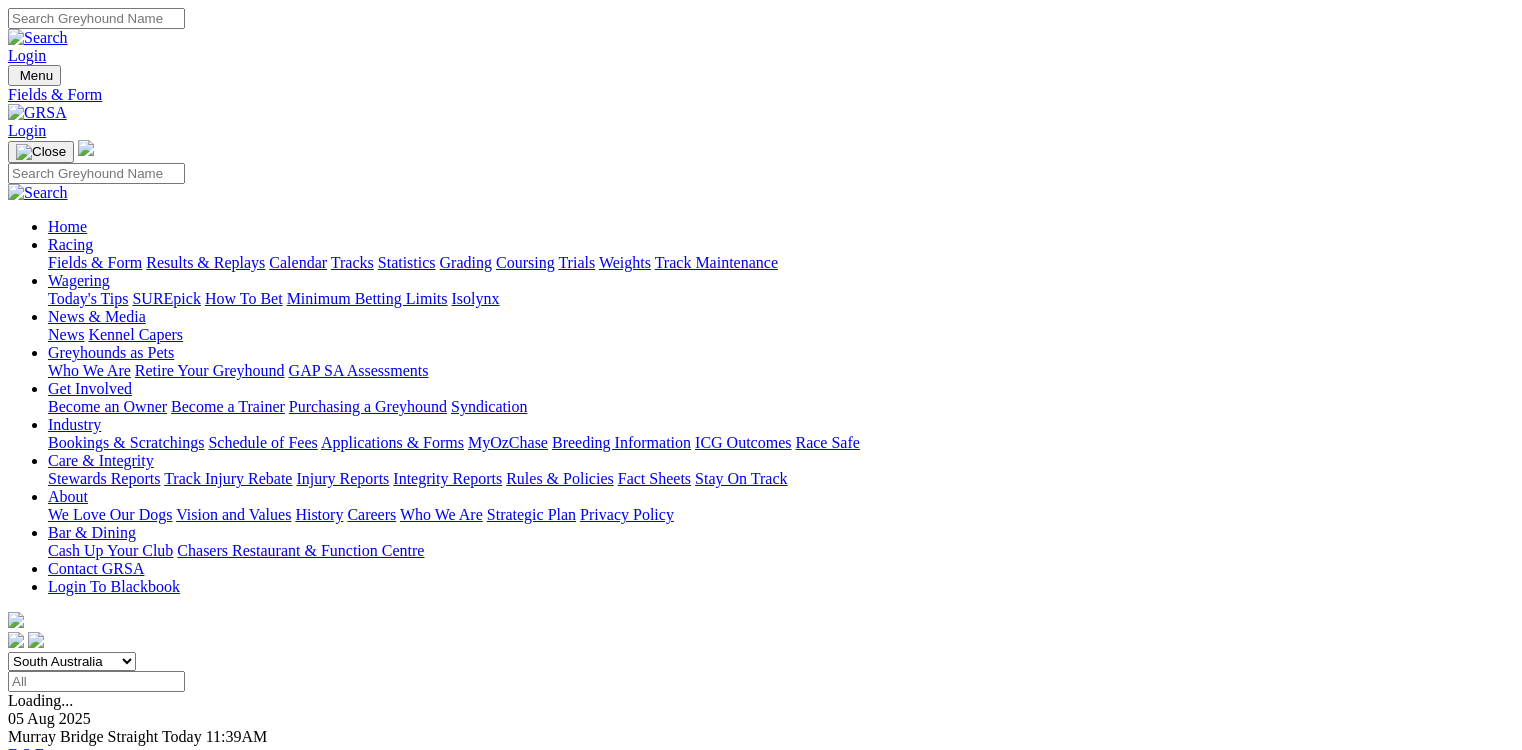 scroll, scrollTop: 0, scrollLeft: 0, axis: both 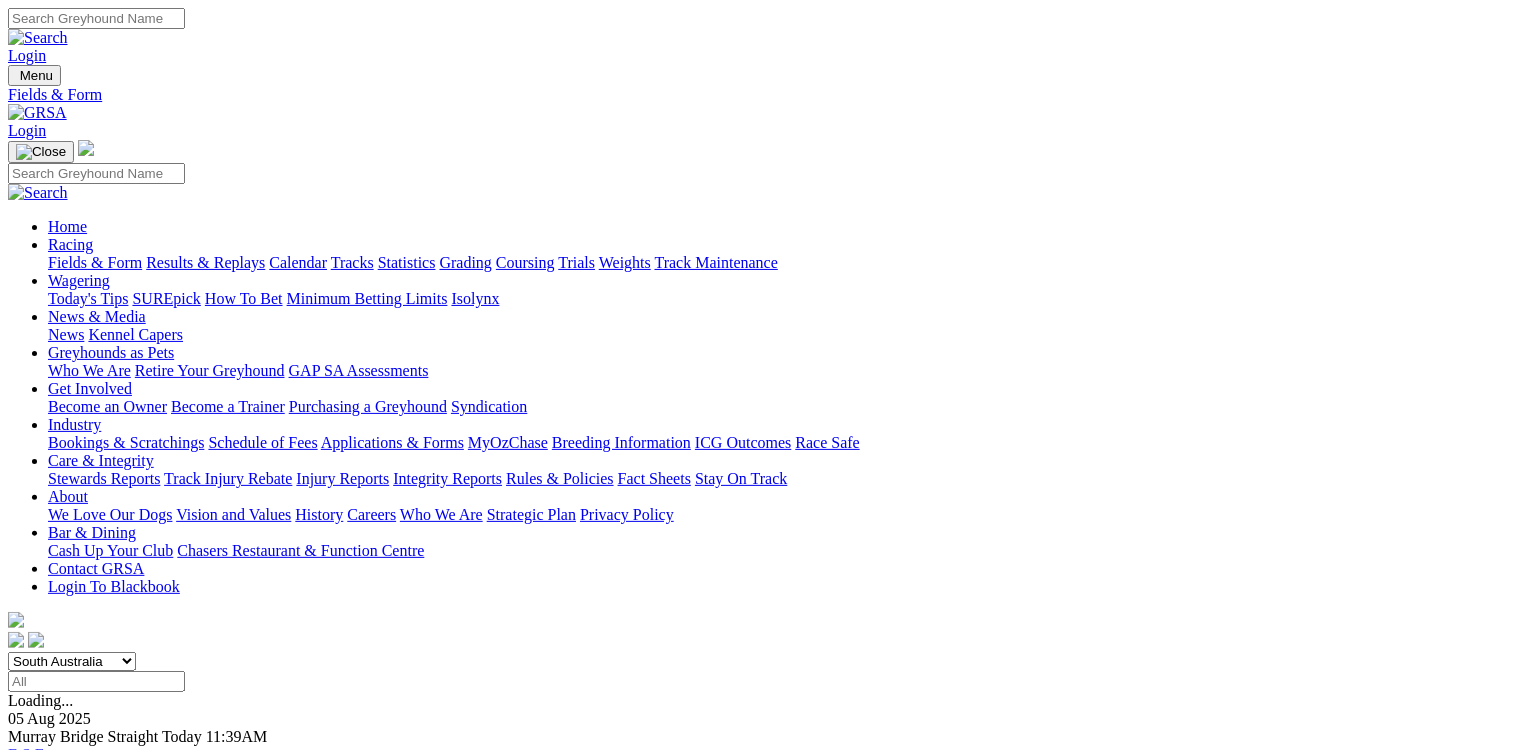 click on "South Australia
New South Wales
Northern Territory
Queensland
Tasmania
Victoria
Western Australia" at bounding box center [72, 661] 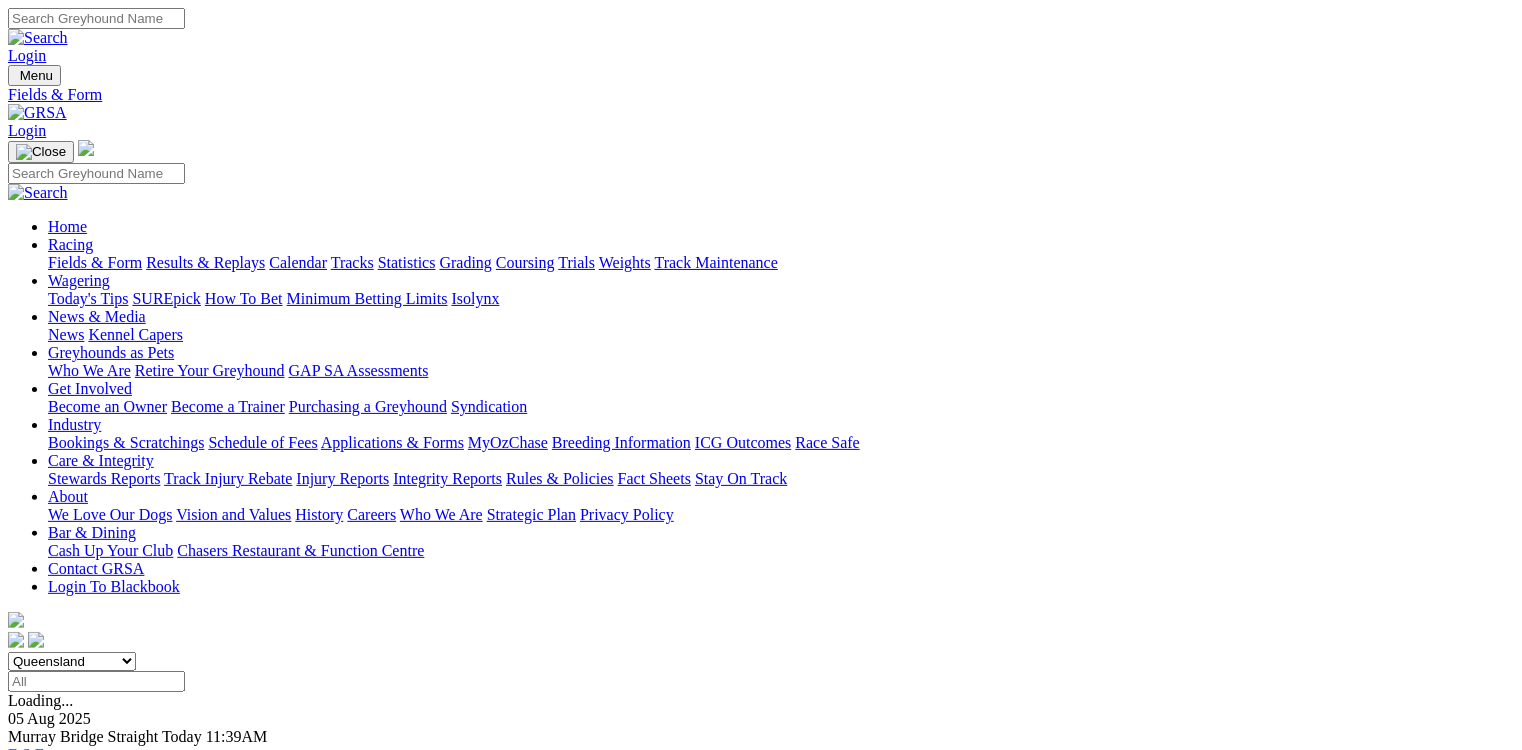 click on "South Australia
New South Wales
Northern Territory
Queensland
Tasmania
Victoria
Western Australia" at bounding box center (72, 661) 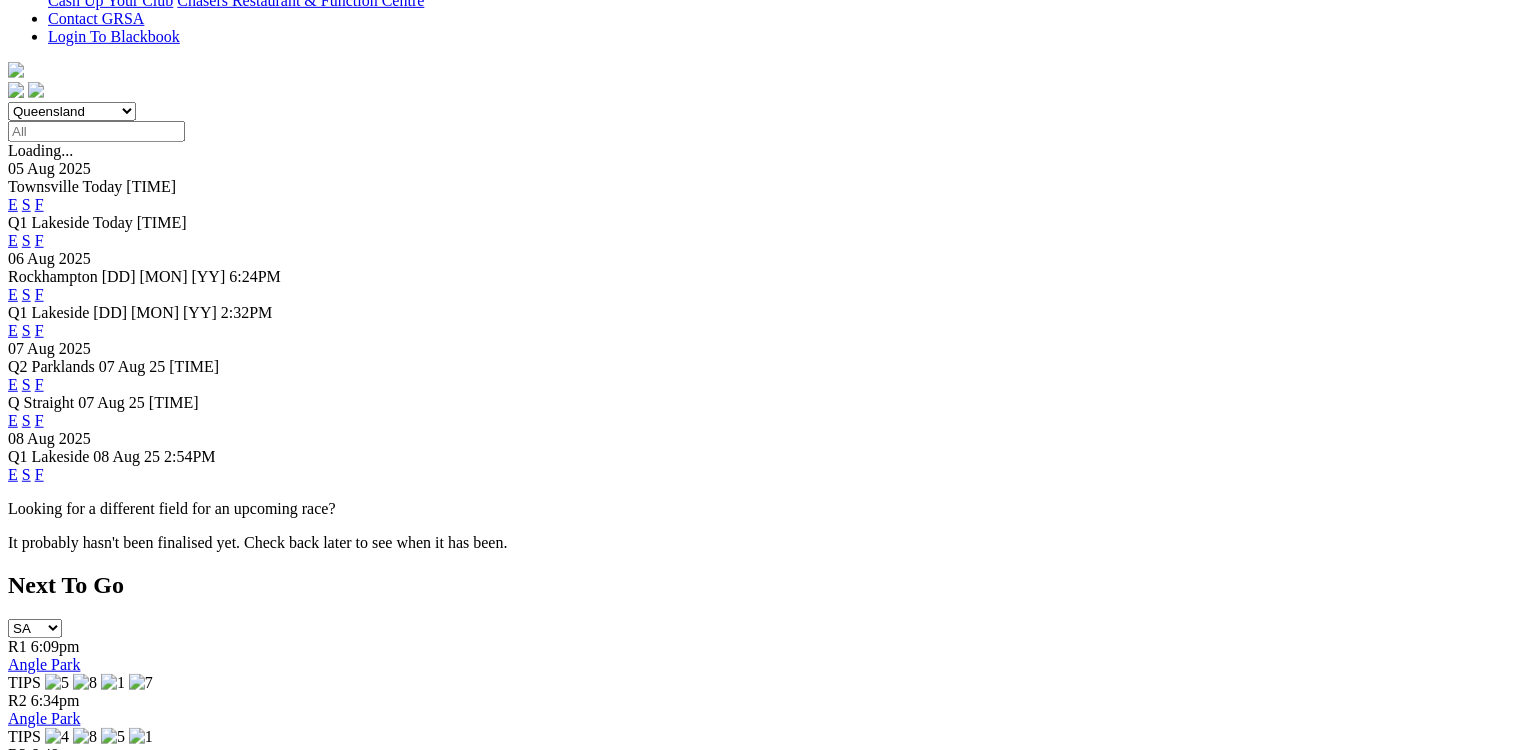 scroll, scrollTop: 560, scrollLeft: 0, axis: vertical 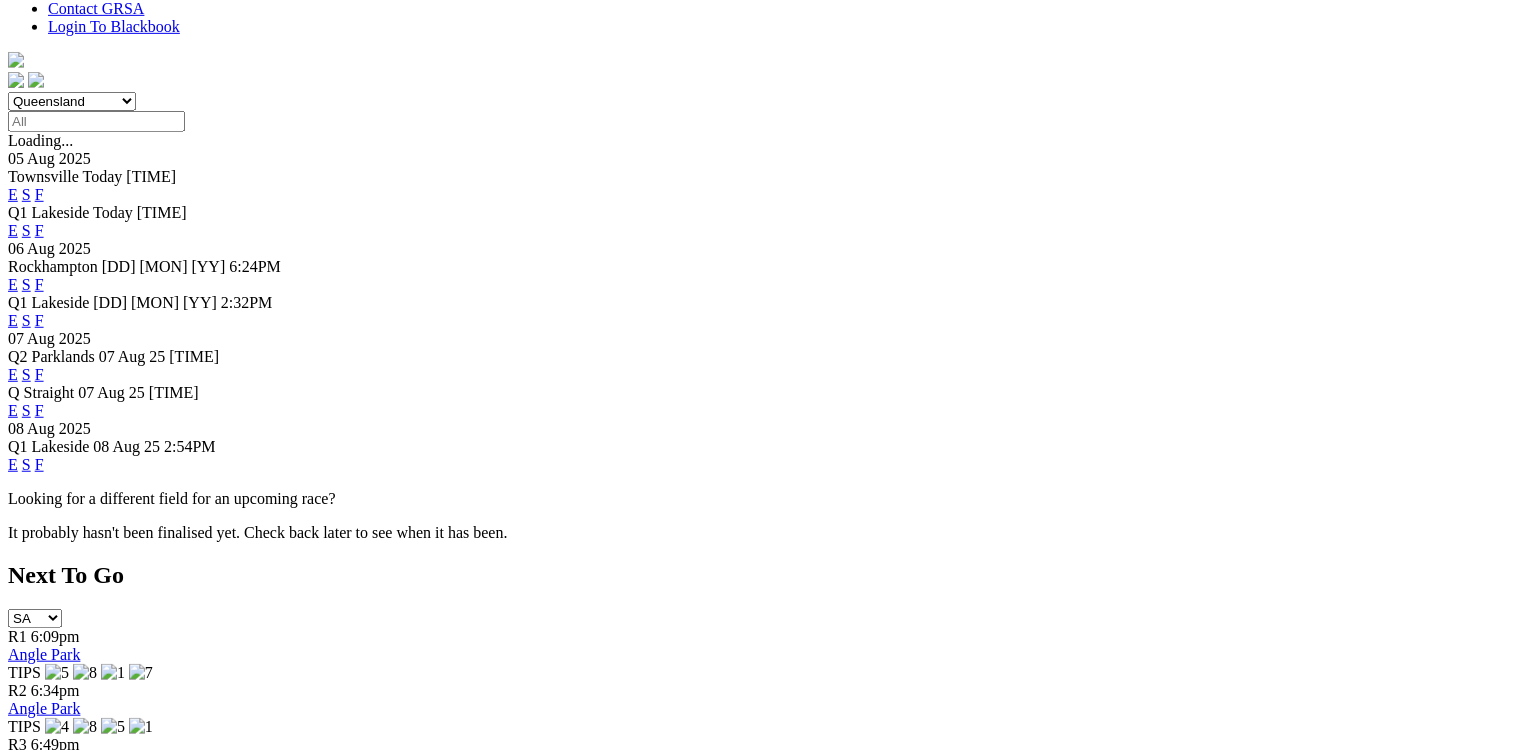 click on "E" at bounding box center (13, 374) 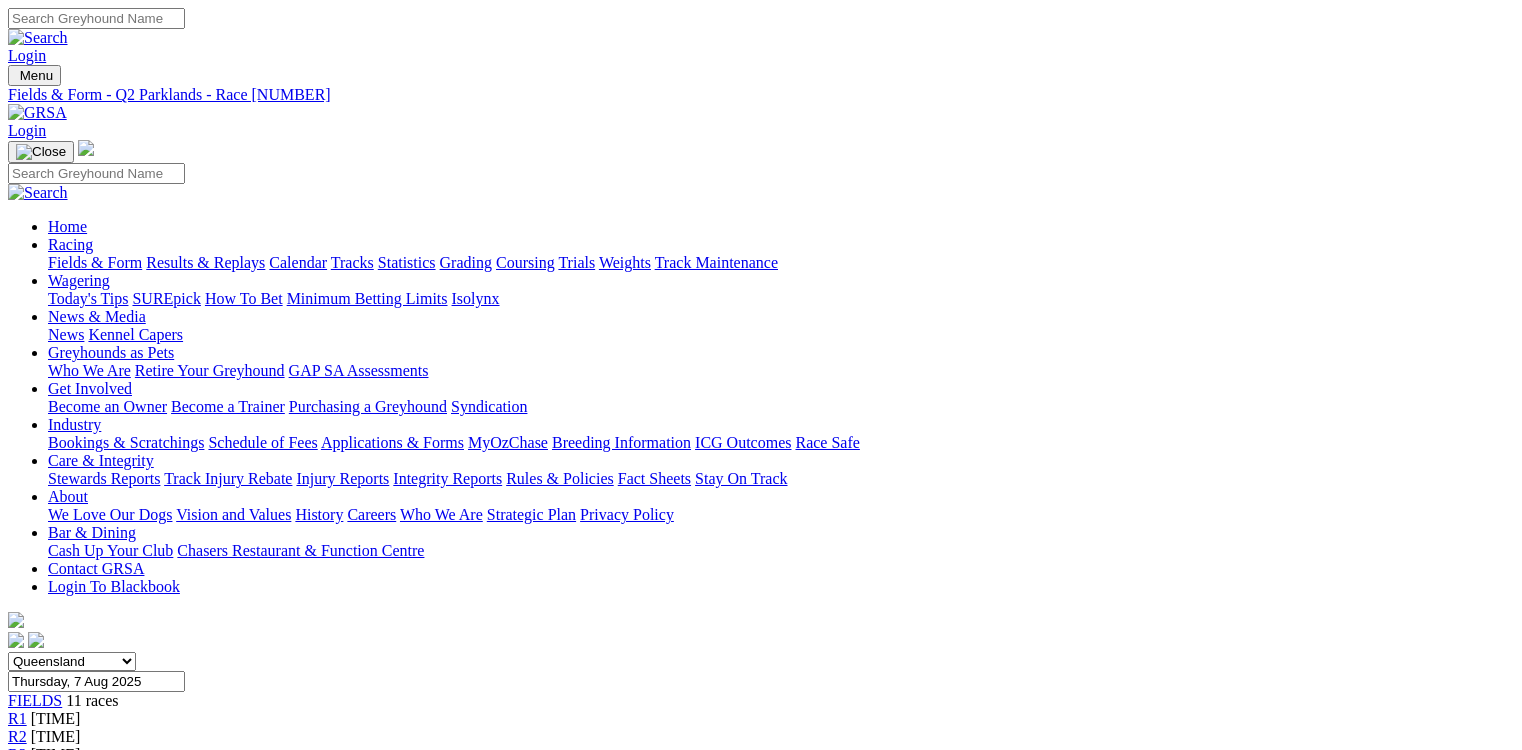 scroll, scrollTop: 0, scrollLeft: 0, axis: both 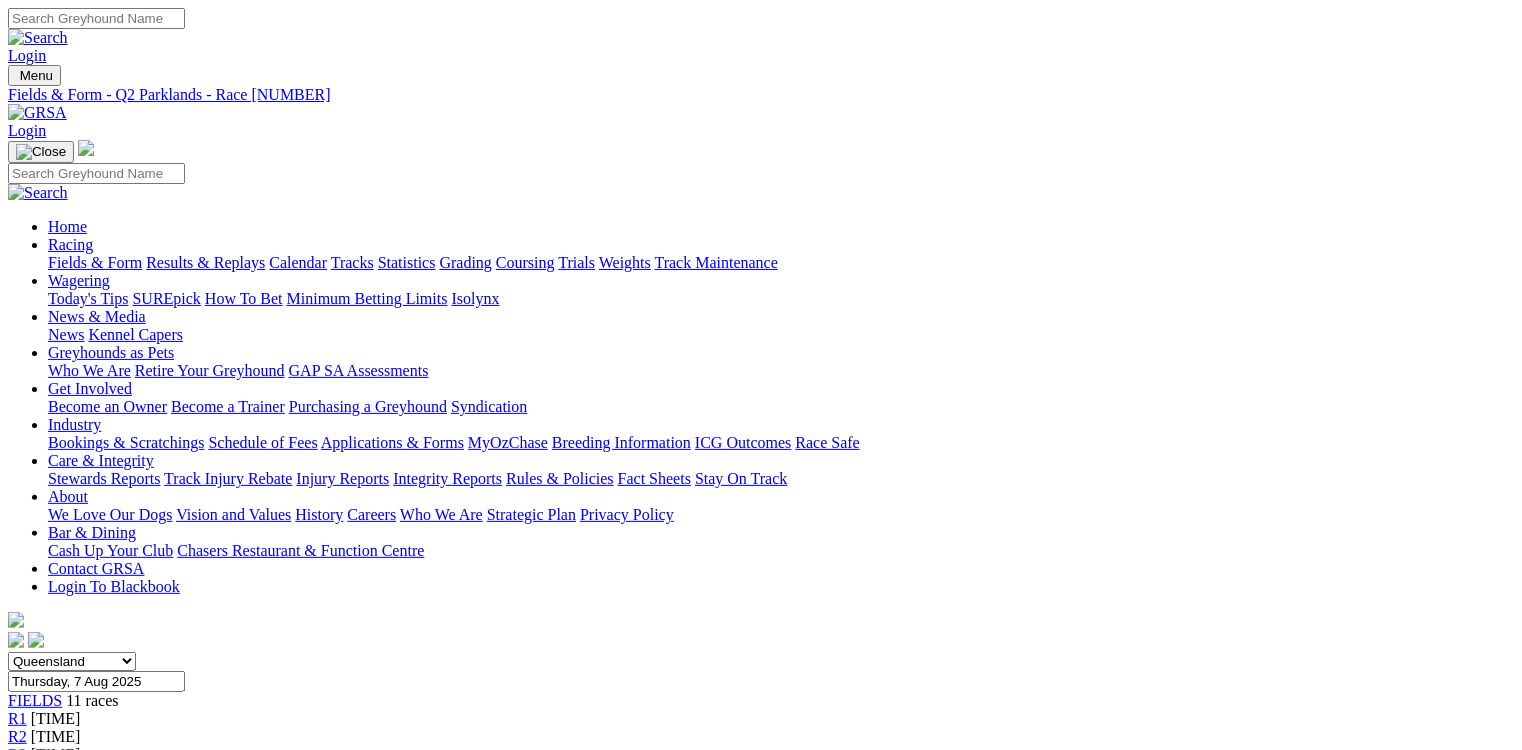 click on "8:20pm" at bounding box center (56, 826) 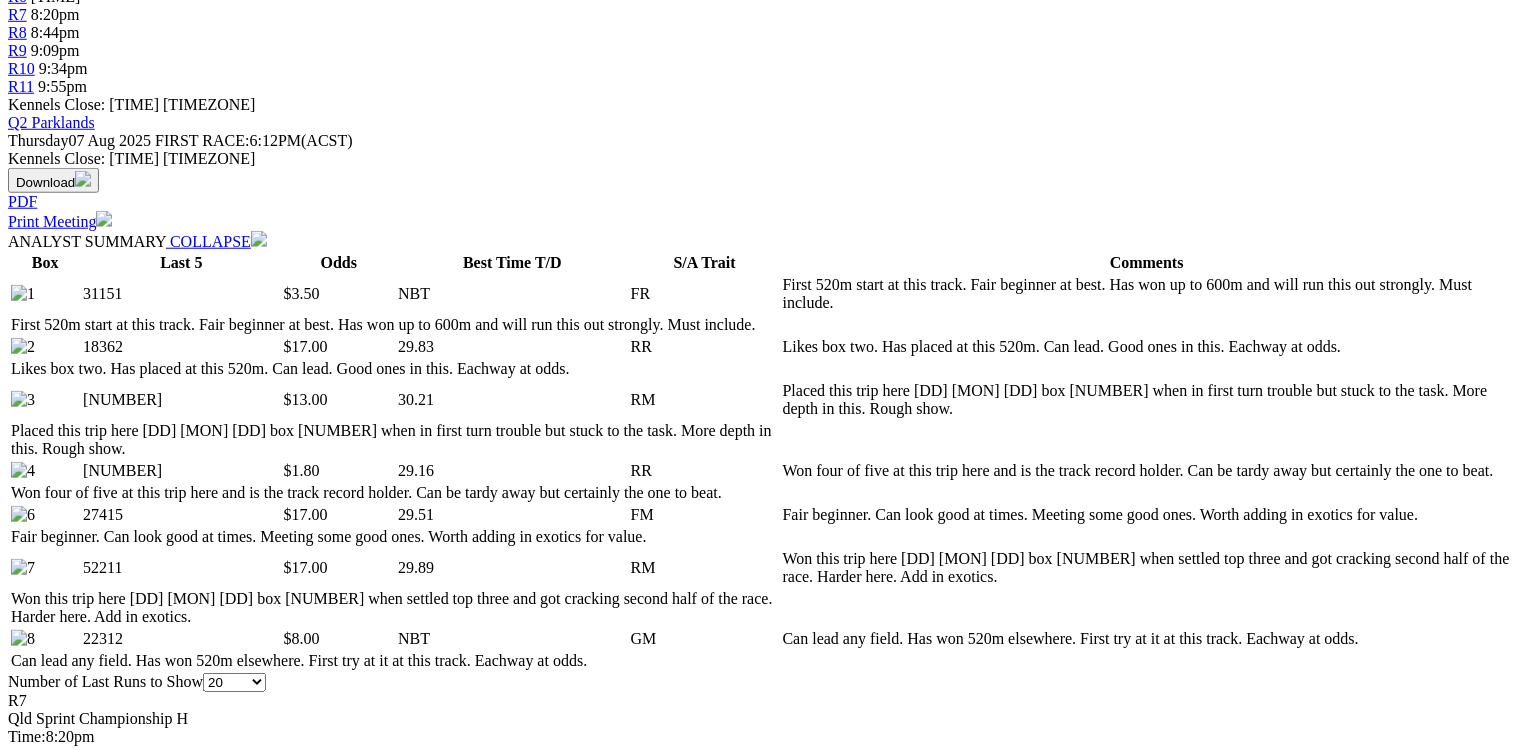 scroll, scrollTop: 880, scrollLeft: 0, axis: vertical 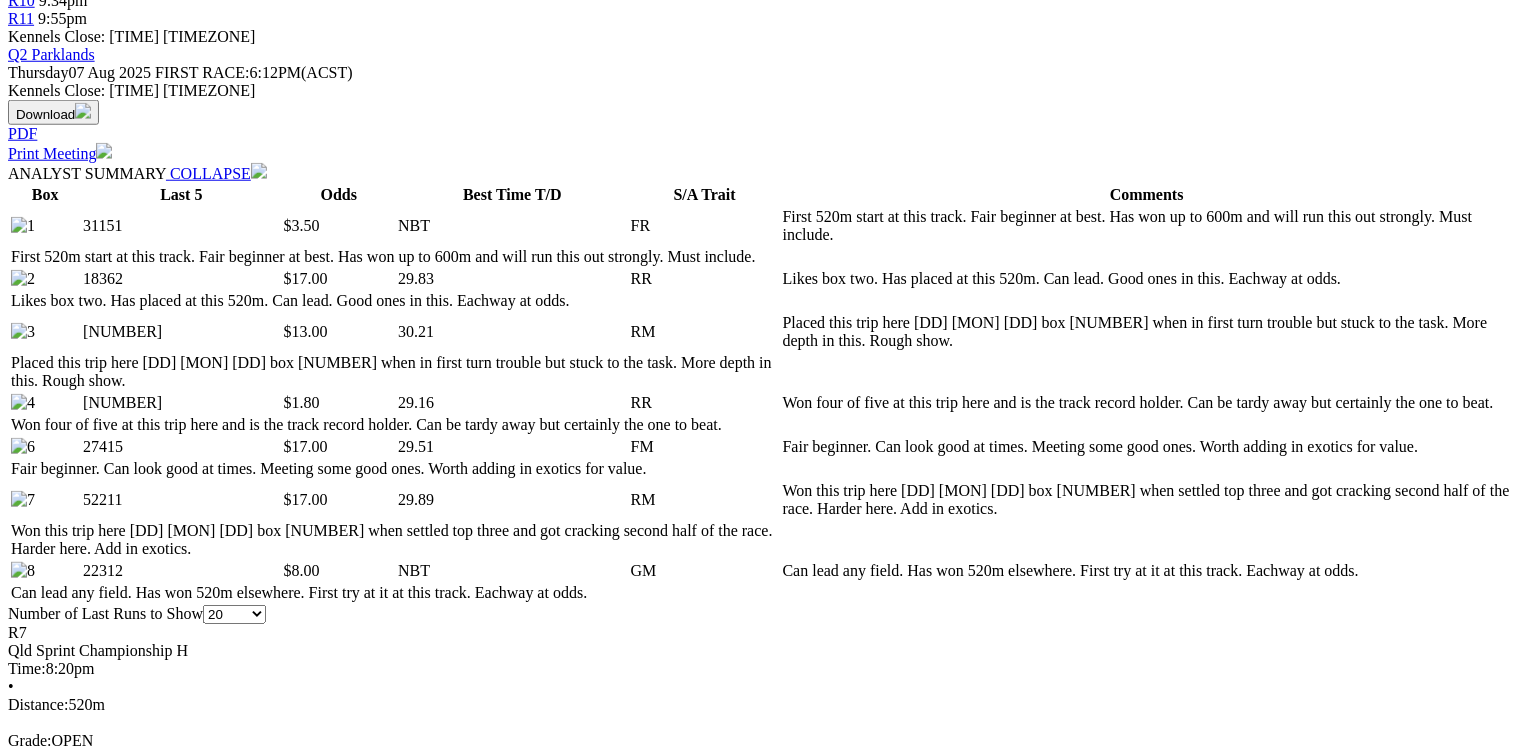 click on "COLLAPSE" at bounding box center (243, 1968) 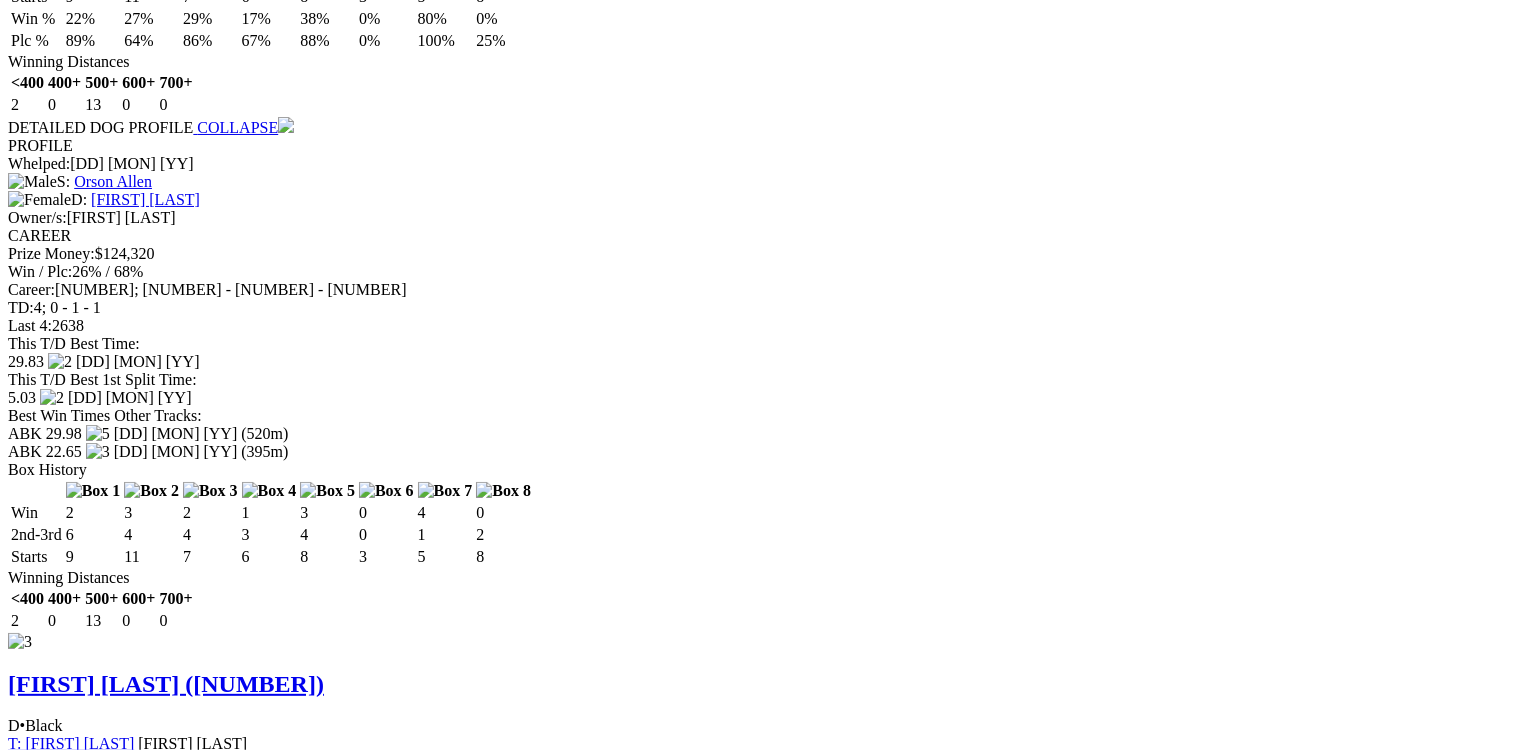 scroll, scrollTop: 4160, scrollLeft: 0, axis: vertical 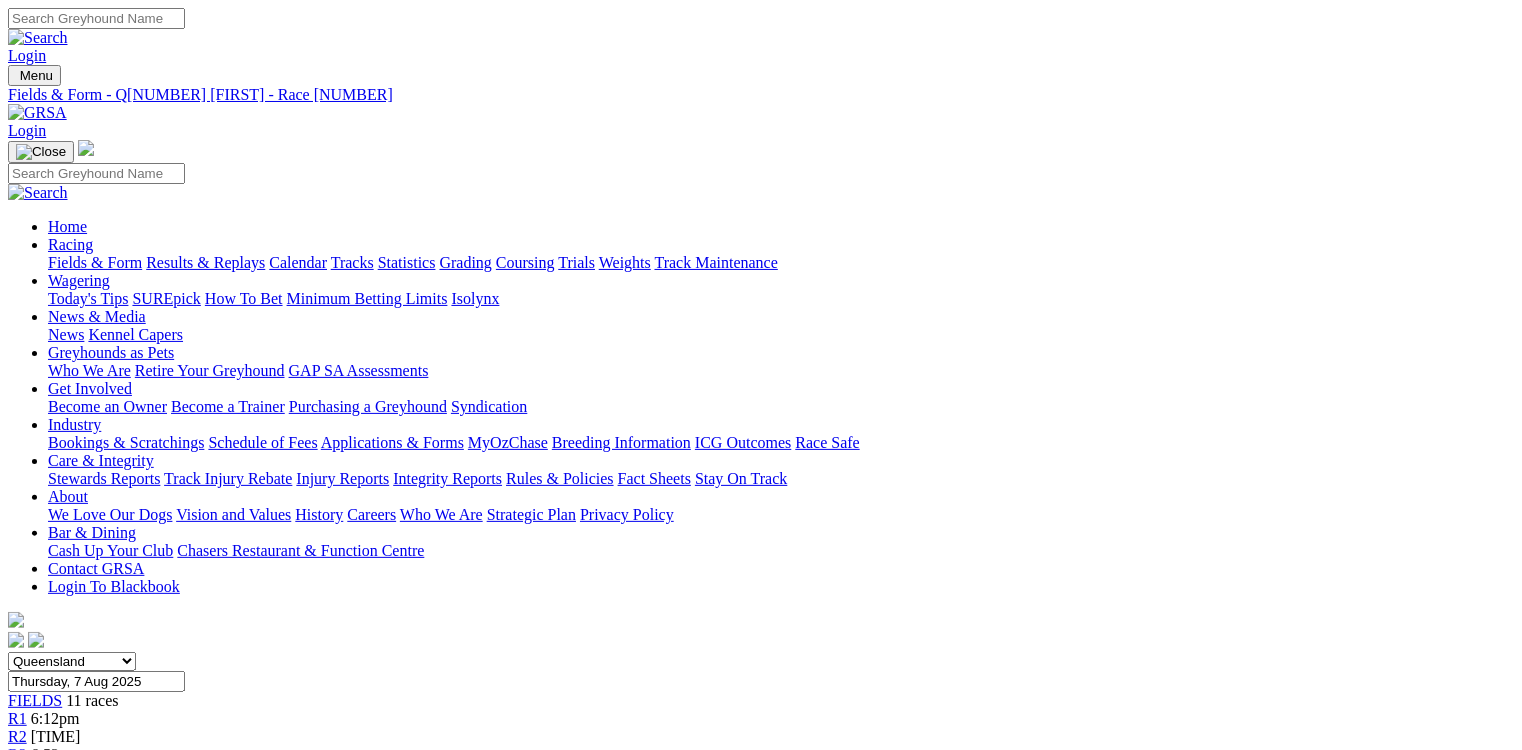 click on "R8" at bounding box center [17, 844] 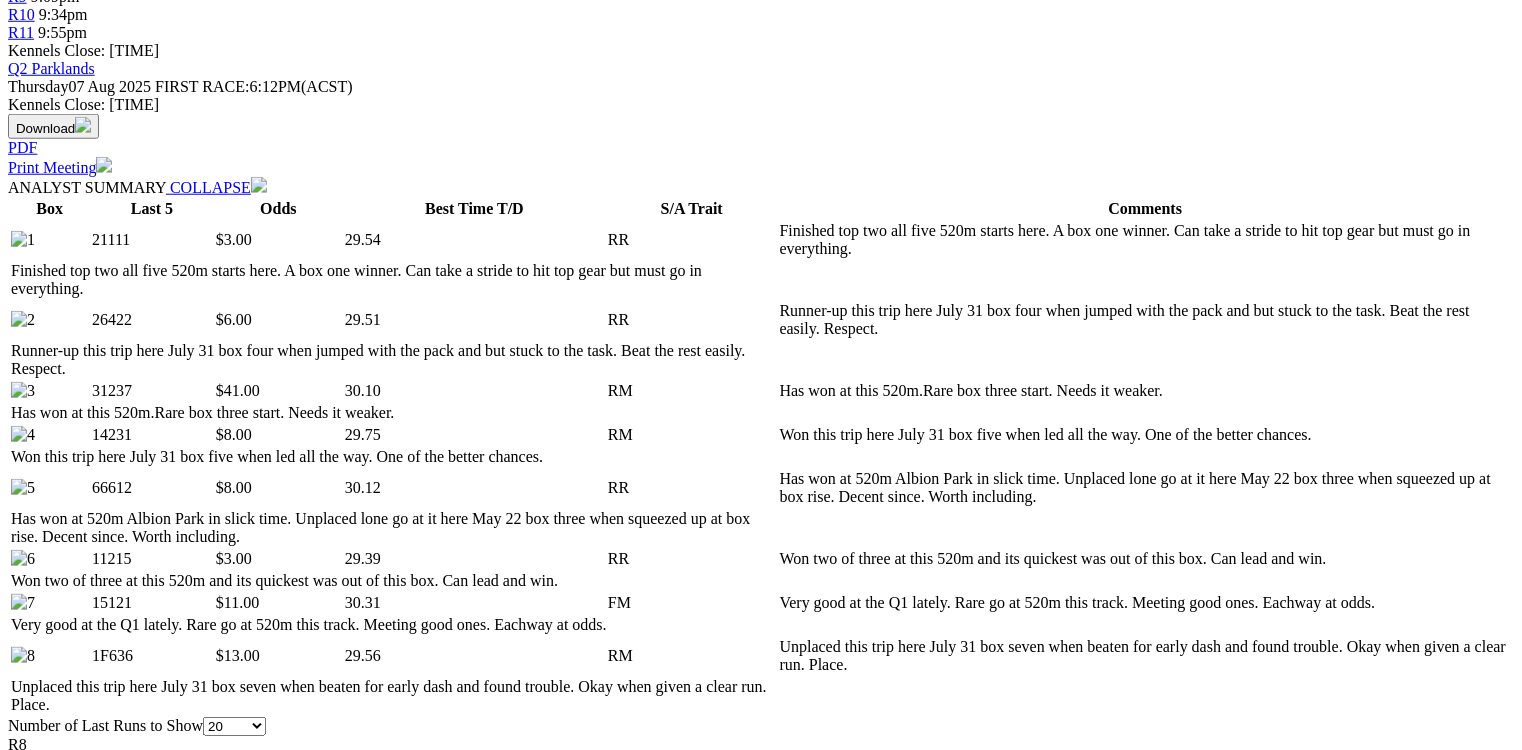 scroll, scrollTop: 880, scrollLeft: 0, axis: vertical 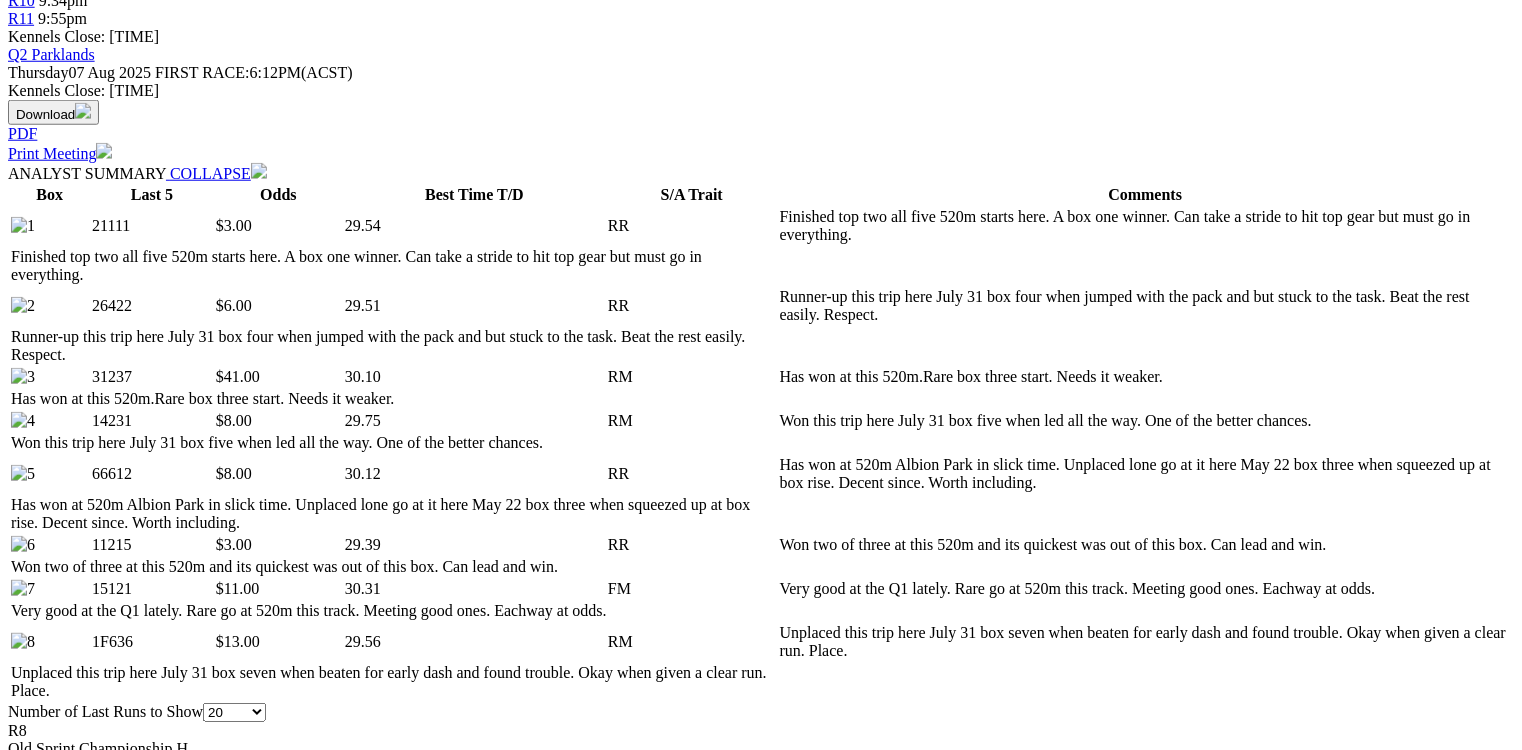 click on "COLLAPSE" at bounding box center [237, 1978] 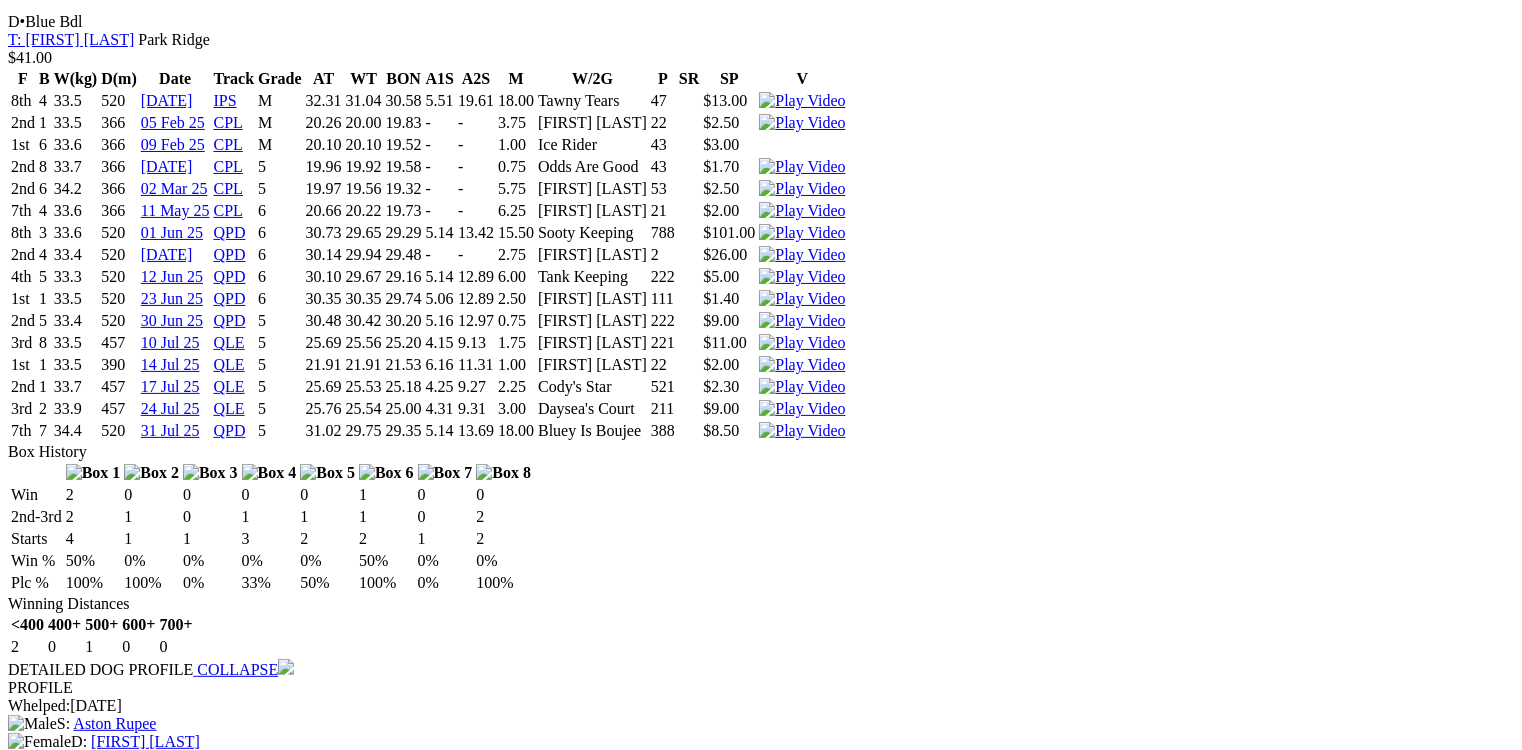 scroll, scrollTop: 4800, scrollLeft: 0, axis: vertical 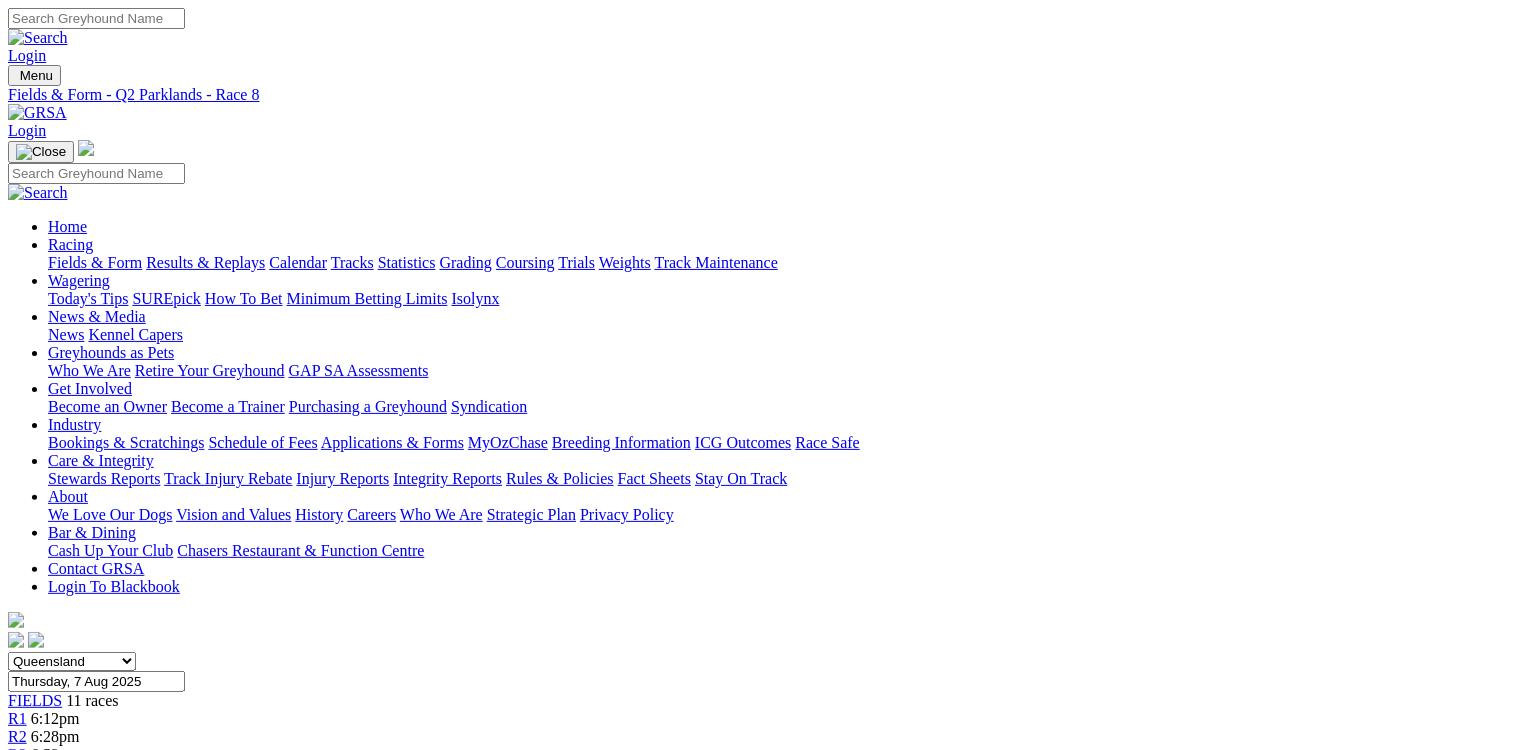 click on "7:35pm" at bounding box center (55, 790) 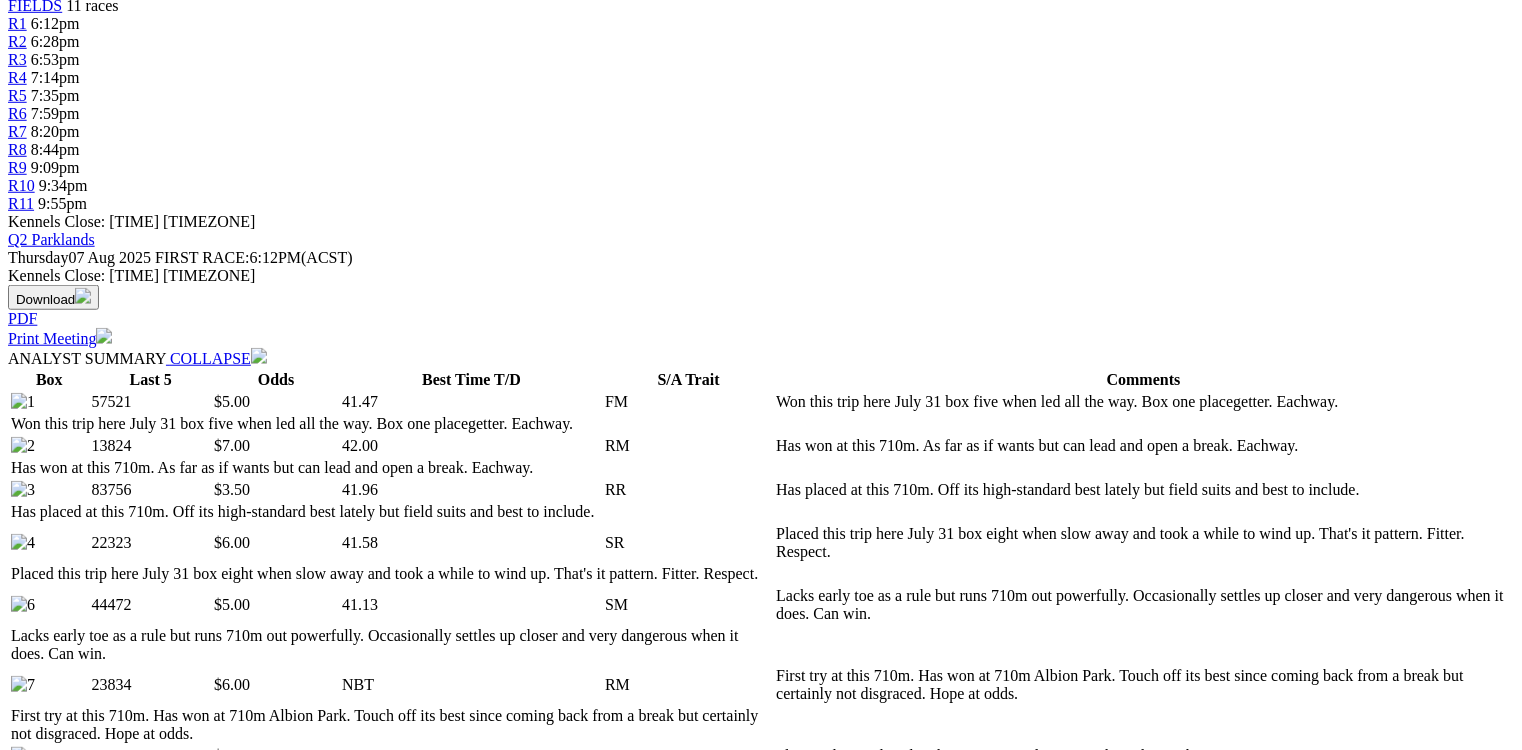 scroll, scrollTop: 880, scrollLeft: 0, axis: vertical 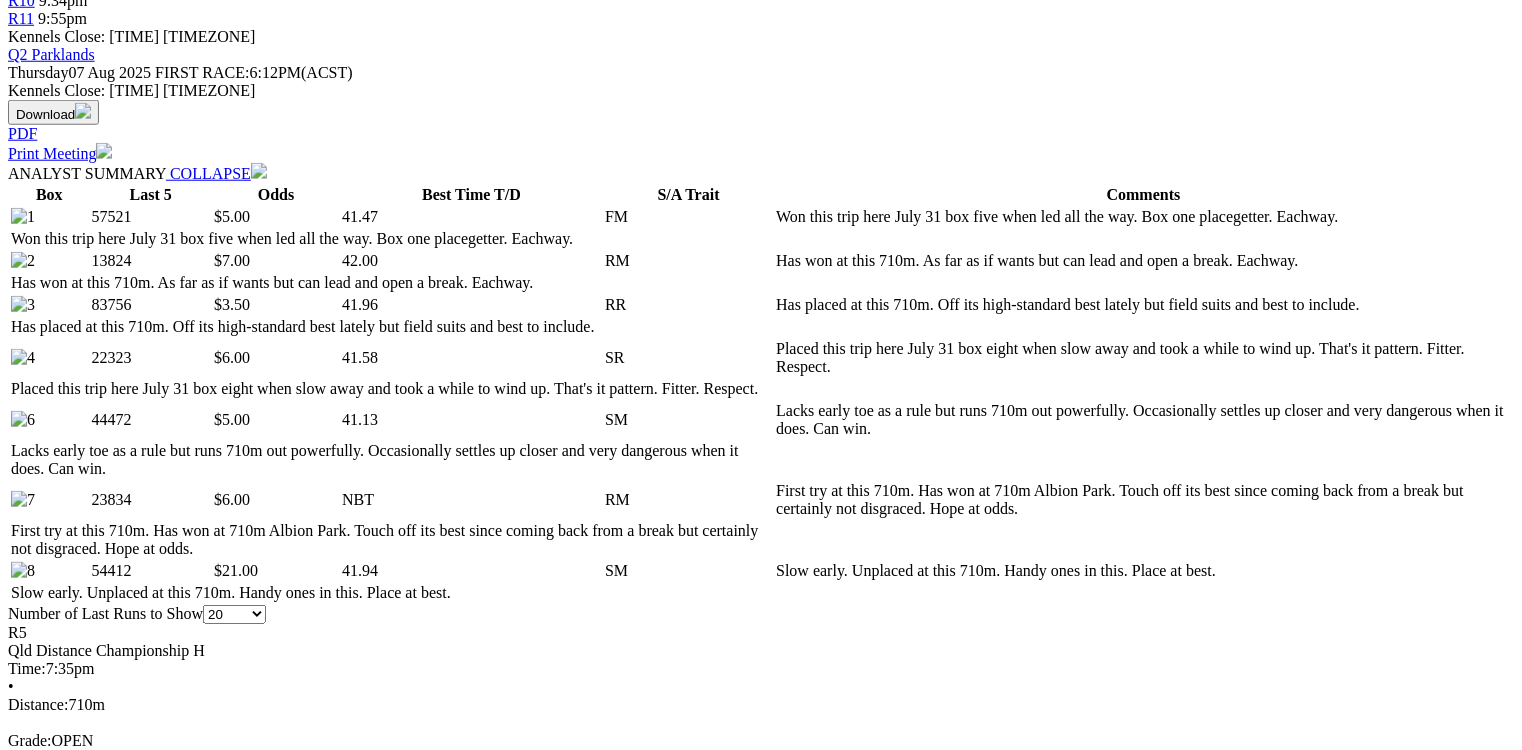 click on "COLLAPSE" at bounding box center [237, 1968] 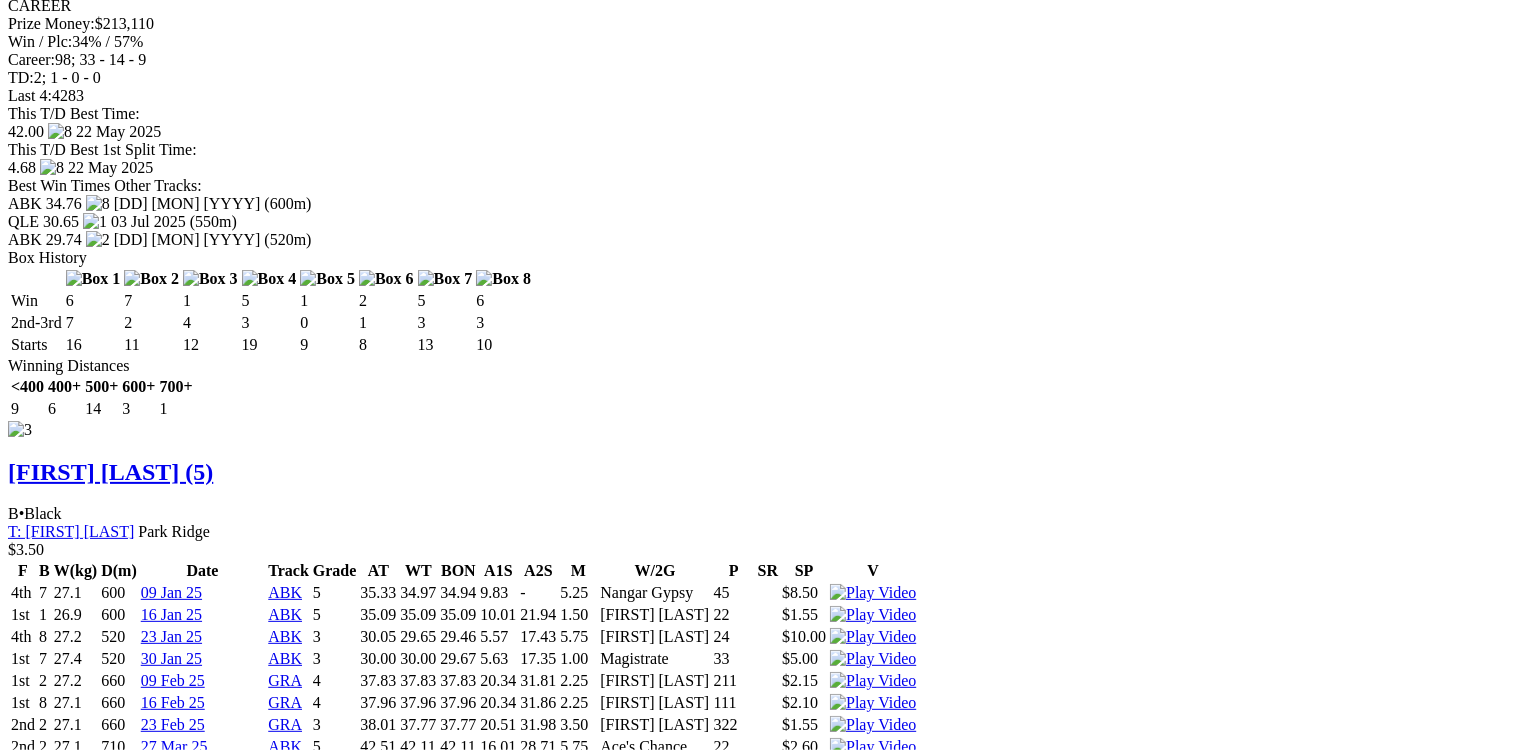 scroll, scrollTop: 4320, scrollLeft: 0, axis: vertical 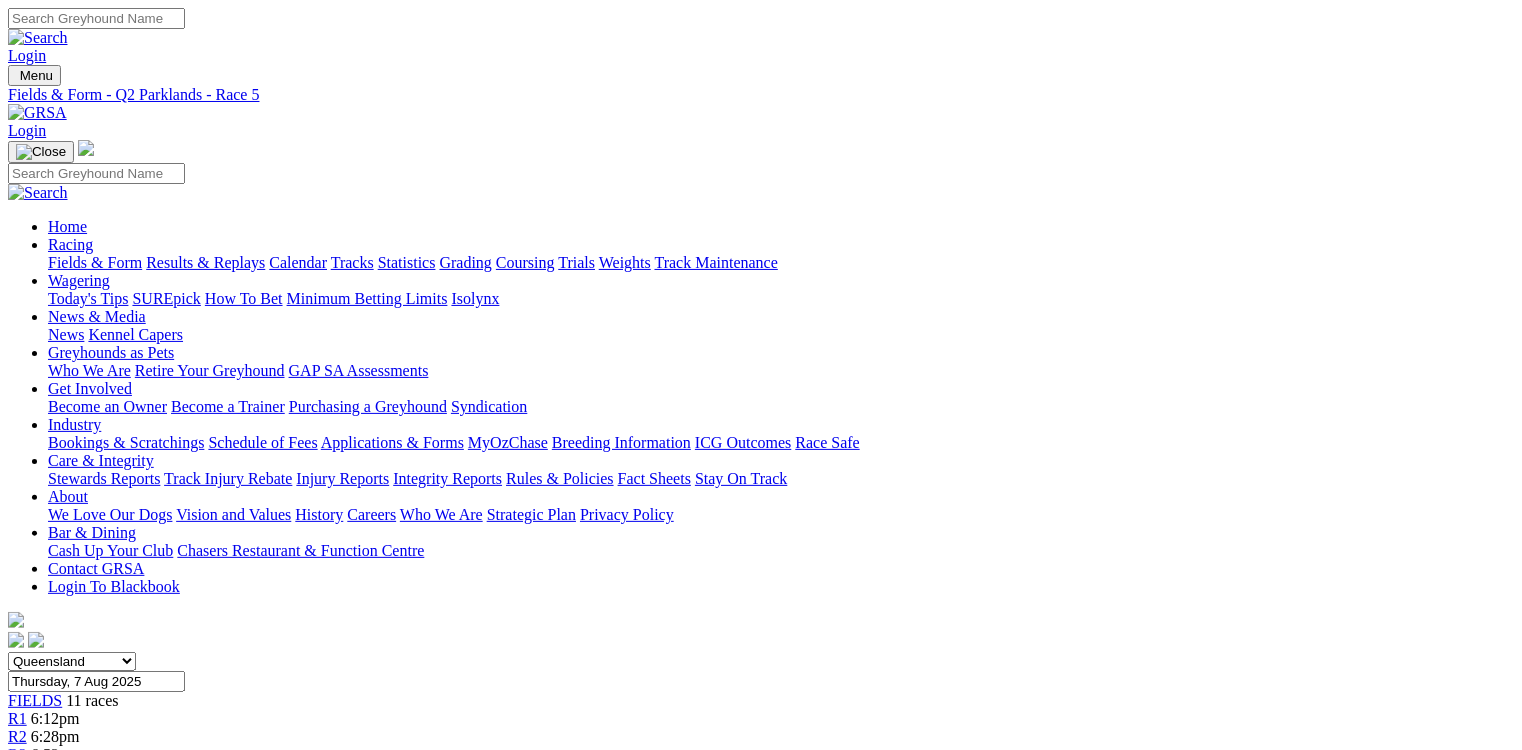 click on "R6
7:59pm" at bounding box center (761, 809) 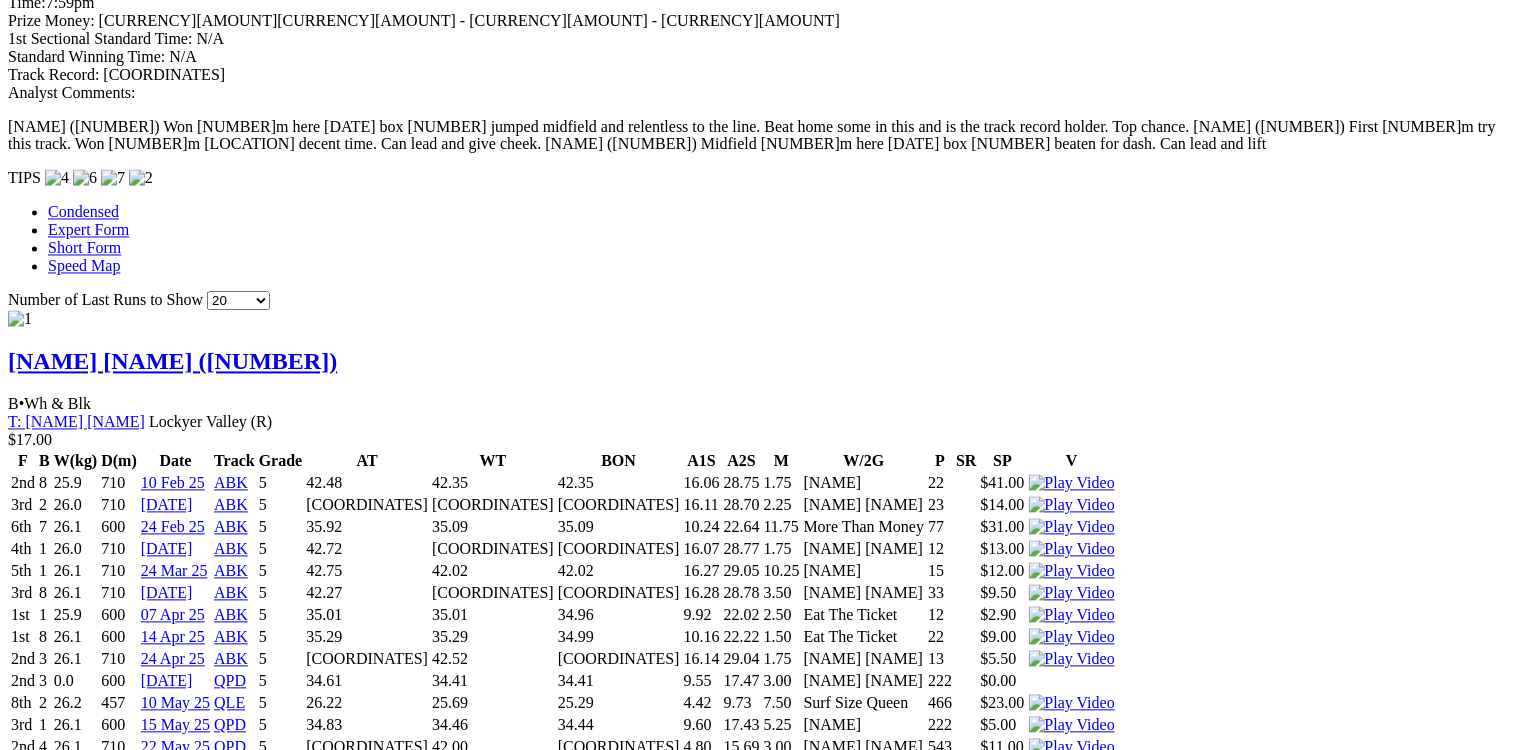 scroll, scrollTop: 1840, scrollLeft: 0, axis: vertical 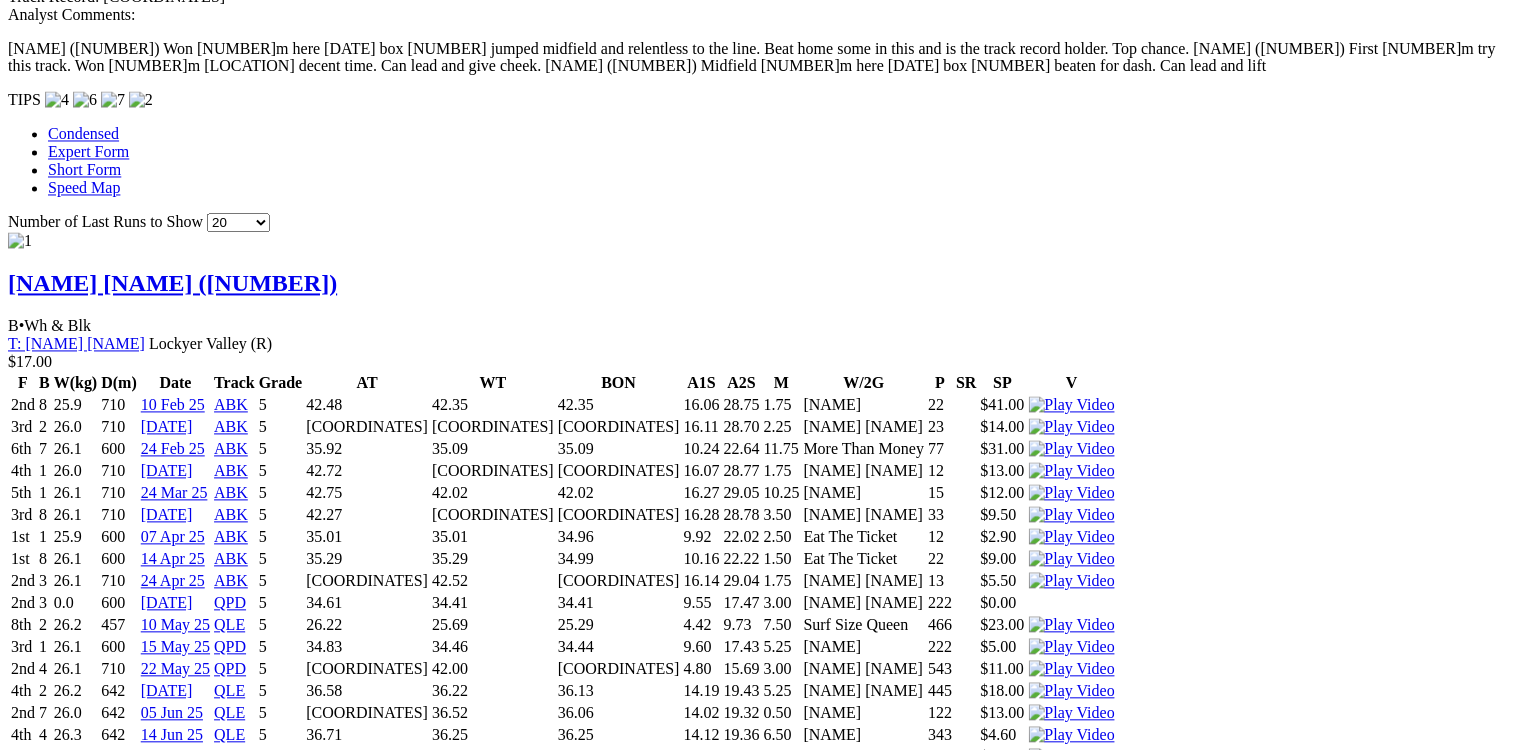 click on "COLLAPSE" at bounding box center (237, 2415) 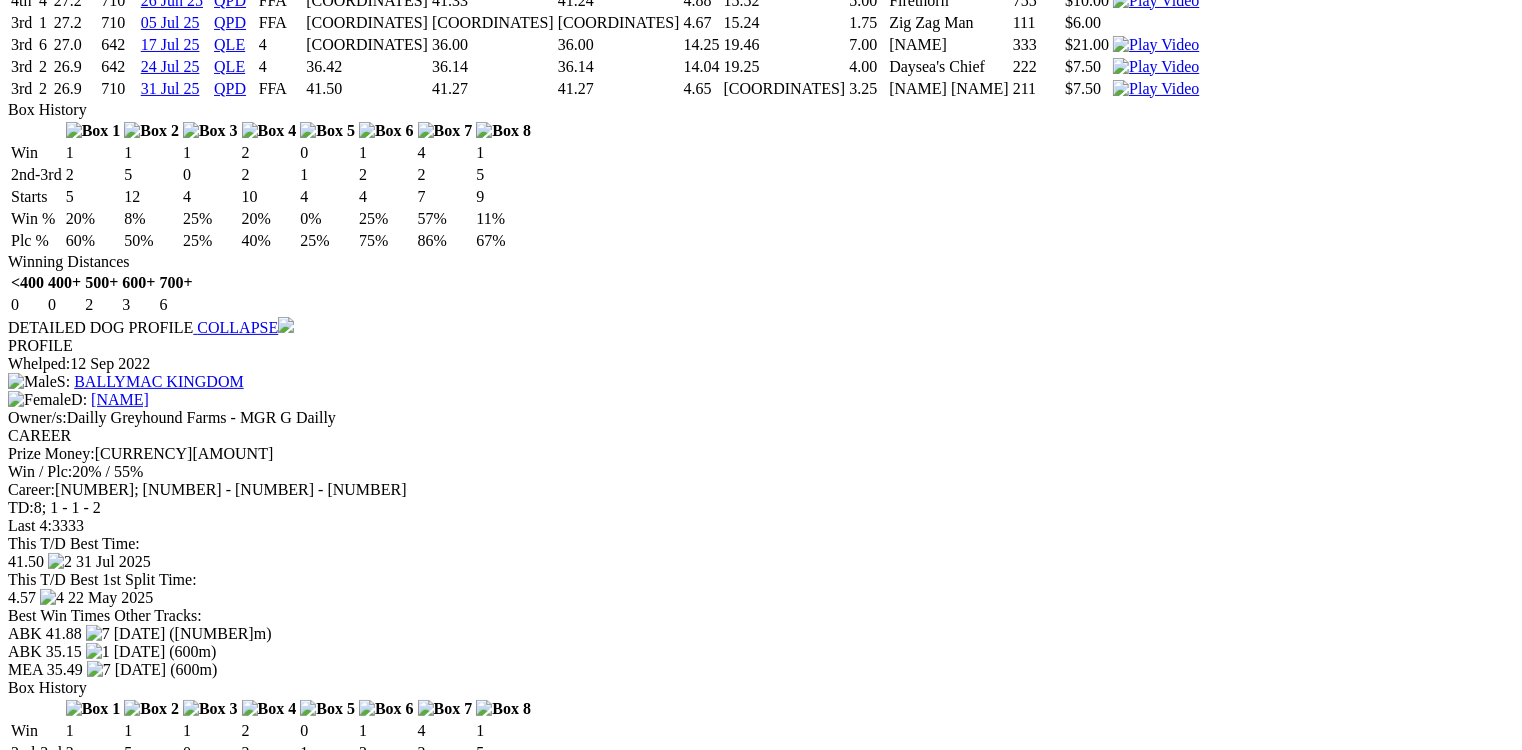 scroll, scrollTop: 3951, scrollLeft: 0, axis: vertical 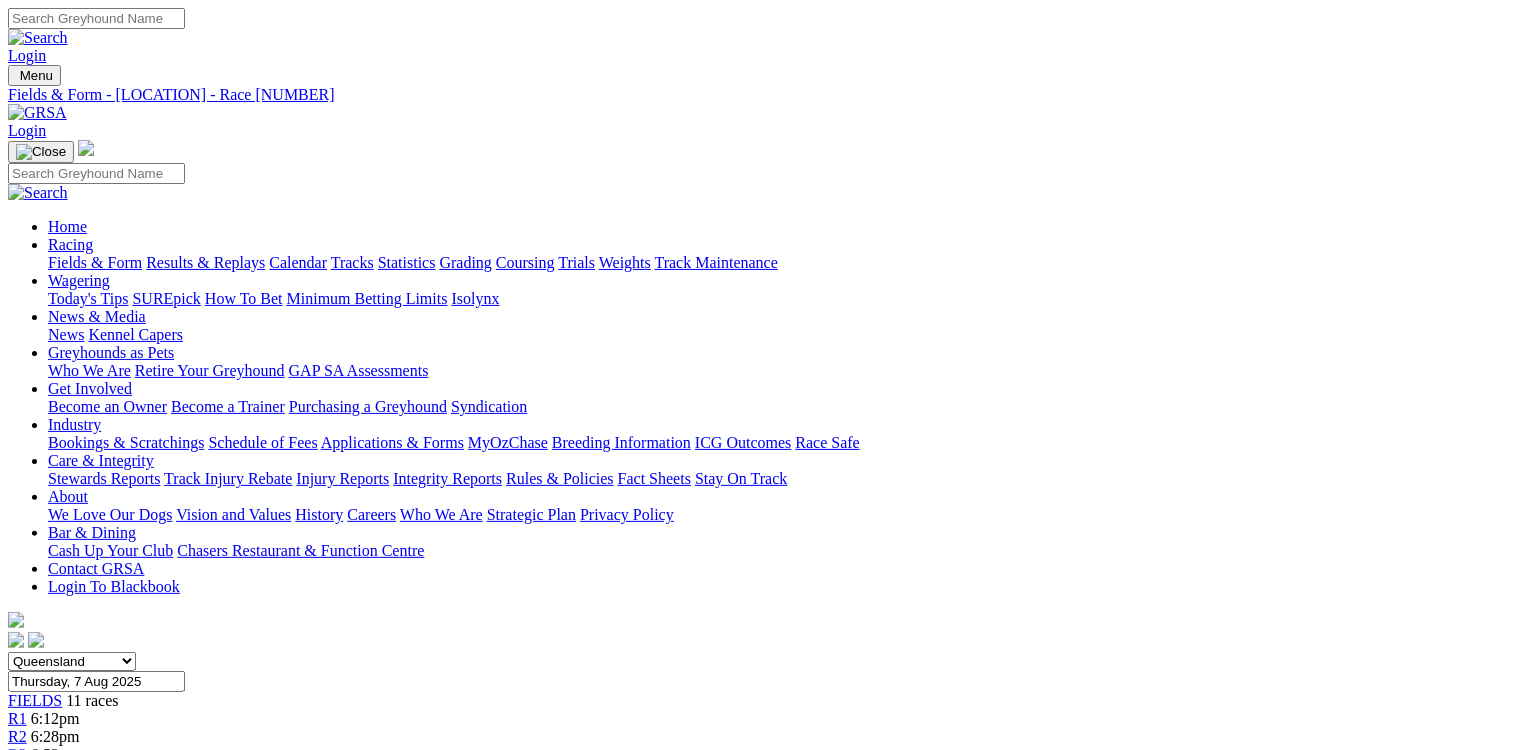 click on "Fields & Form" at bounding box center (95, 262) 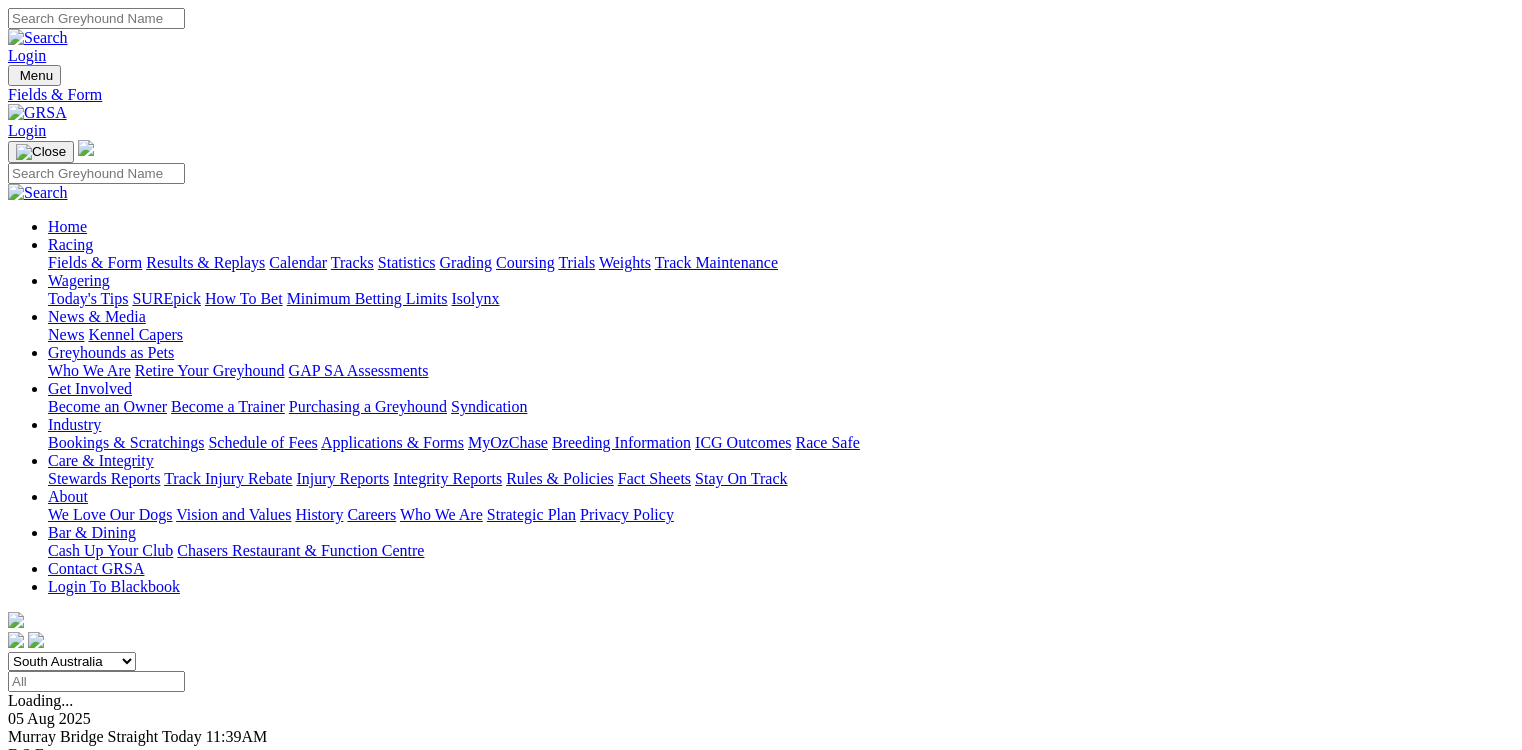 scroll, scrollTop: 0, scrollLeft: 0, axis: both 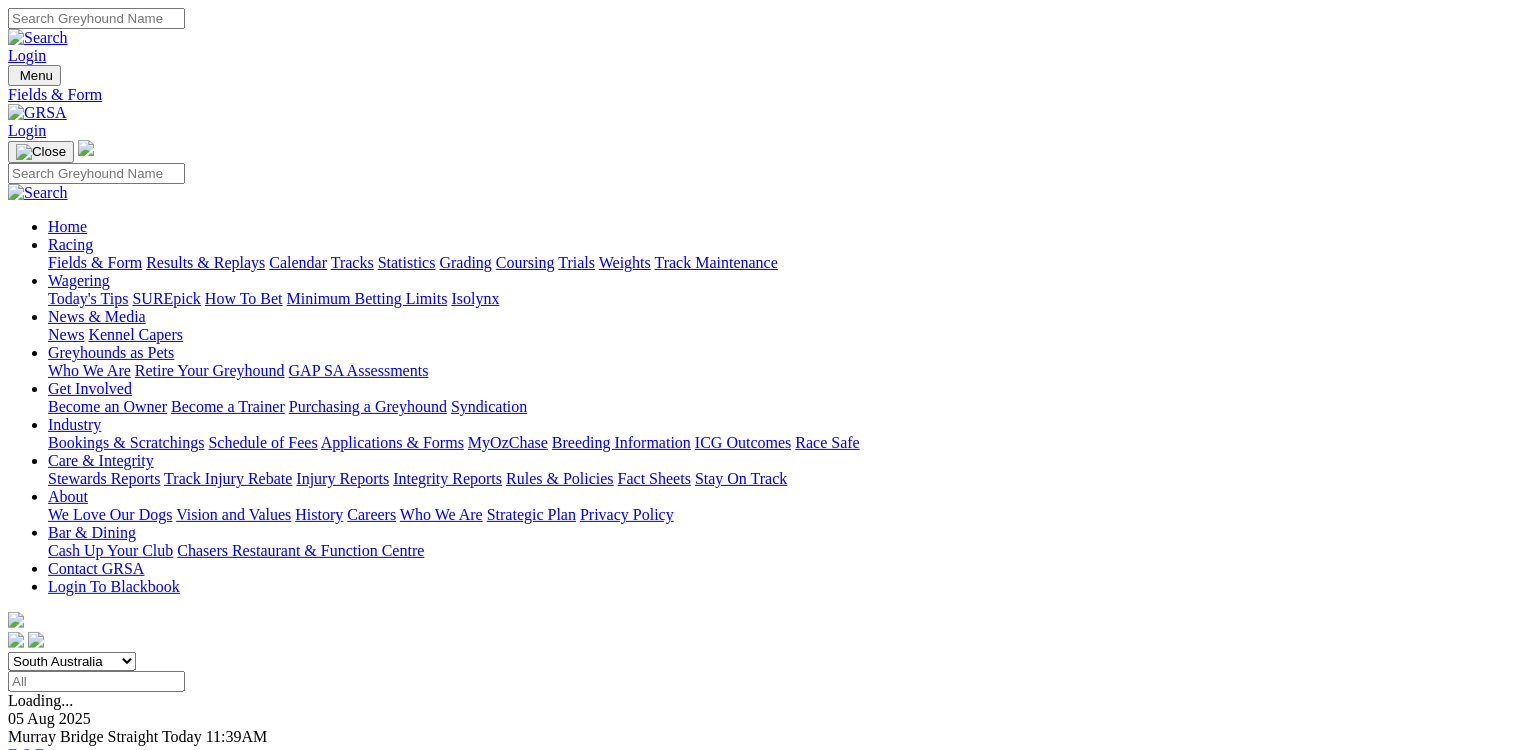 click on "South Australia
New South Wales
Northern Territory
Queensland
Tasmania
Victoria
Western Australia" at bounding box center (72, 661) 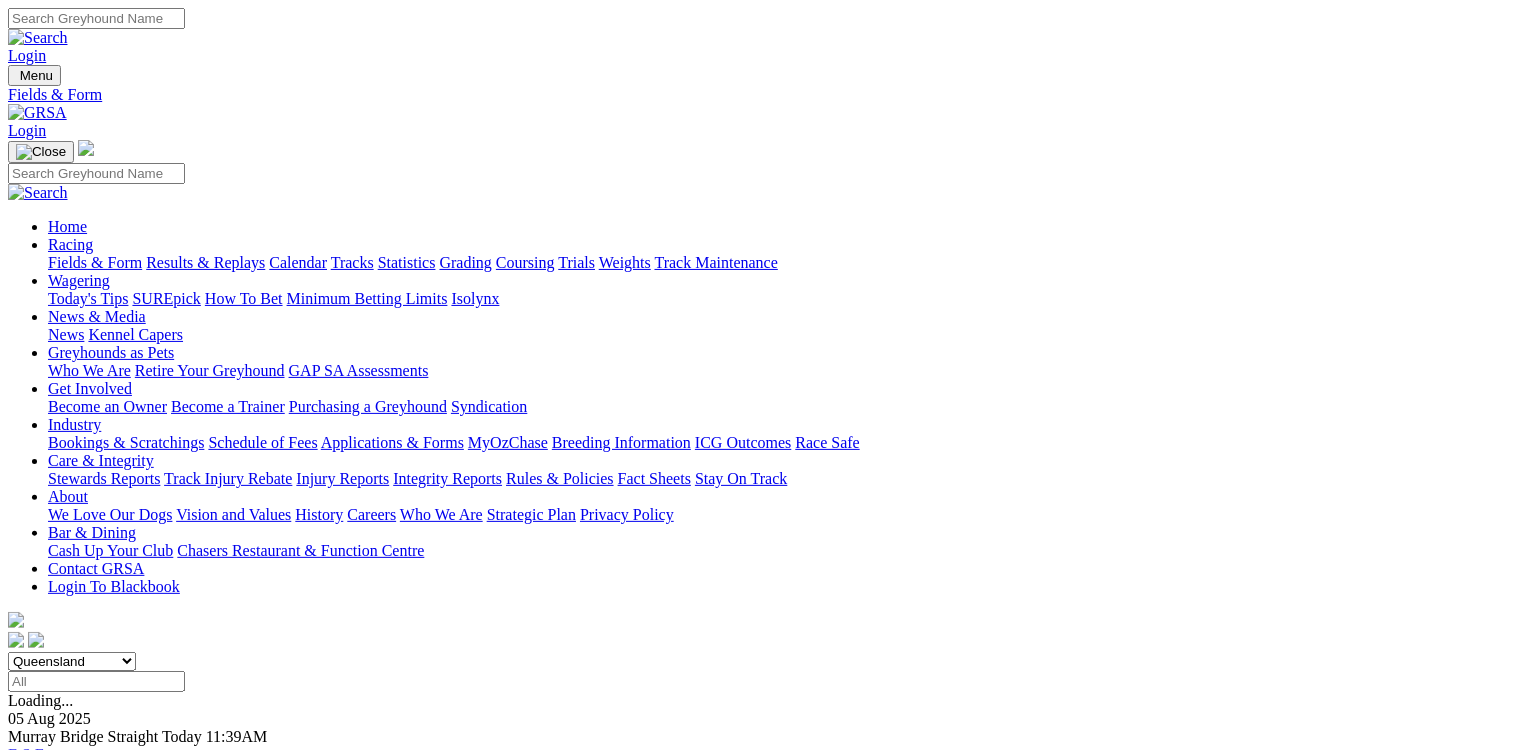 click on "South Australia
New South Wales
Northern Territory
Queensland
Tasmania
Victoria
Western Australia" at bounding box center [72, 661] 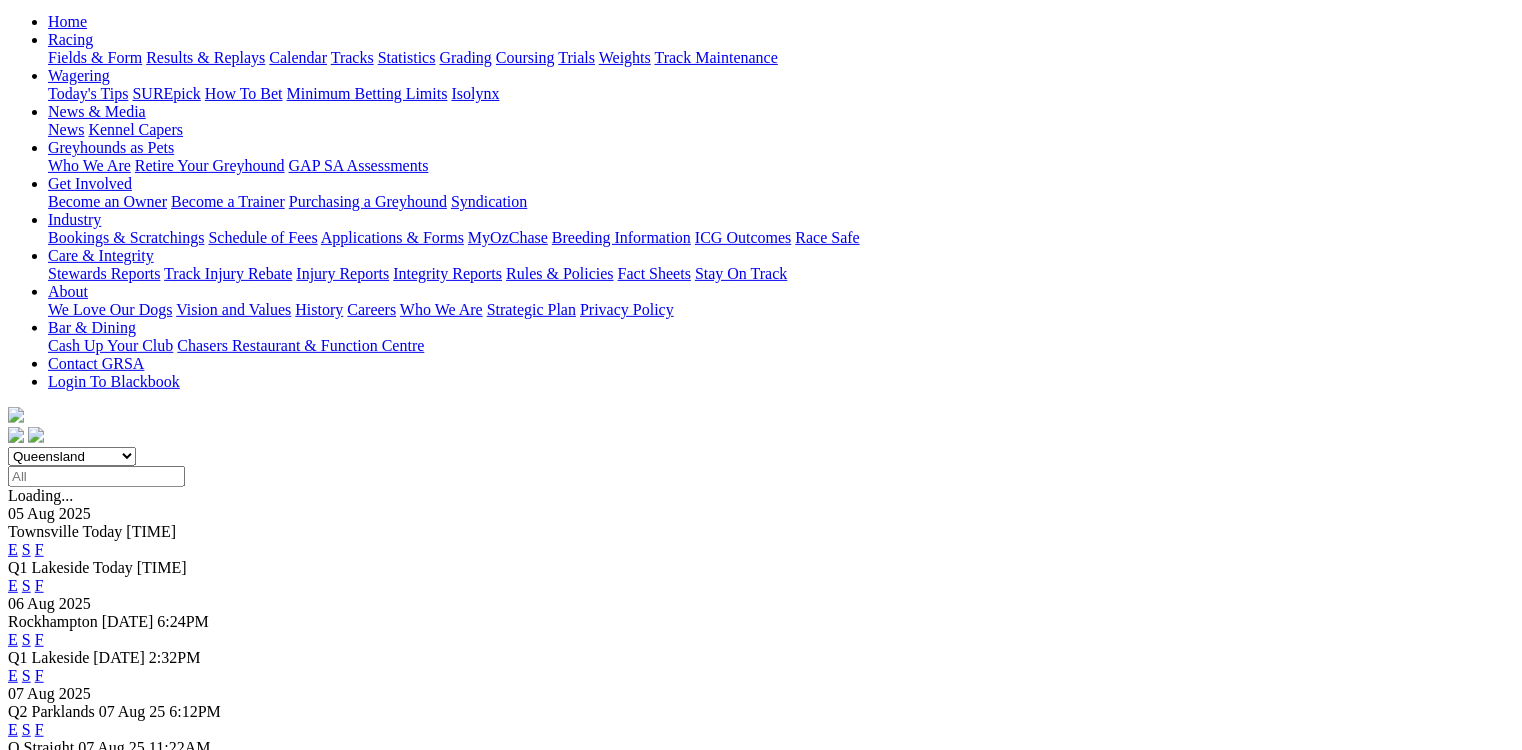 scroll, scrollTop: 240, scrollLeft: 0, axis: vertical 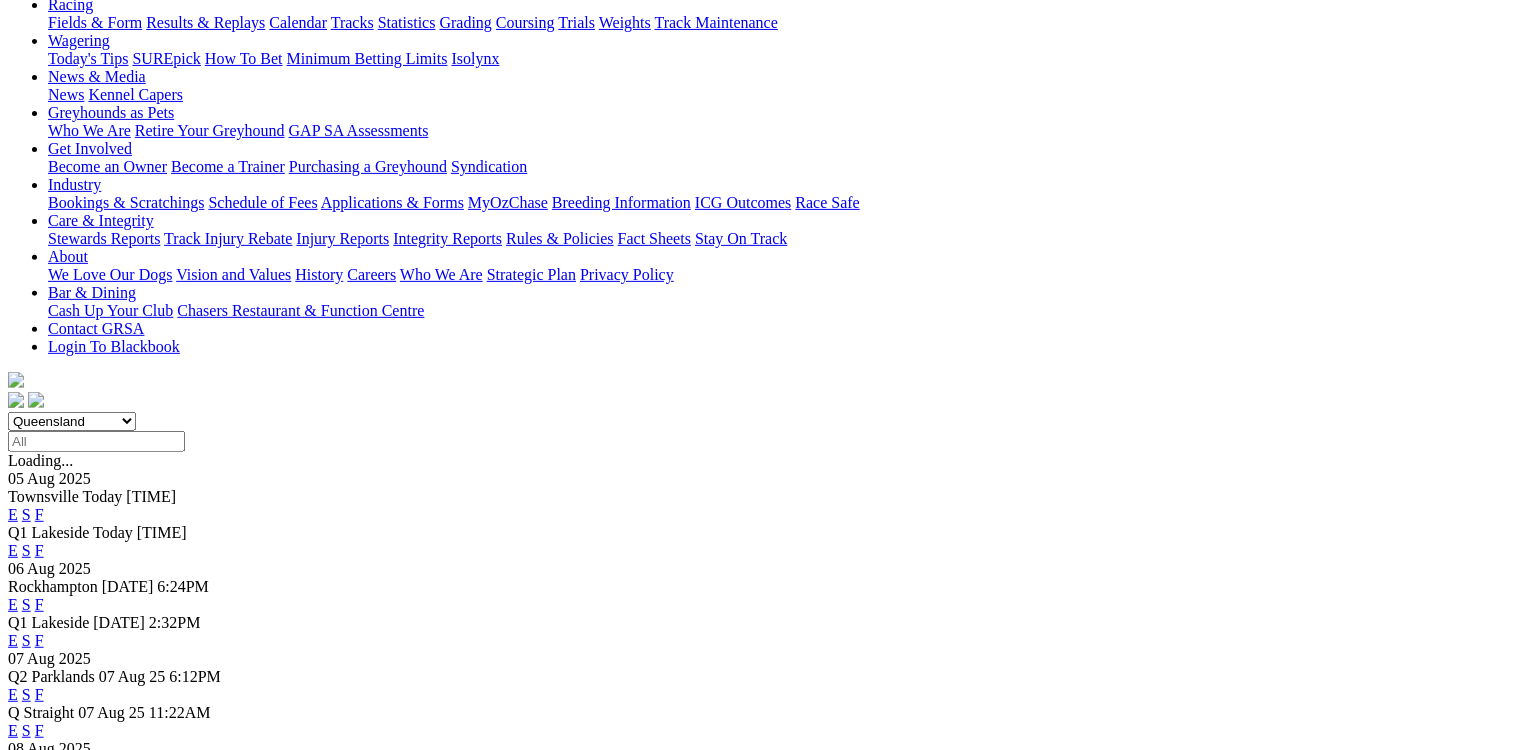 click on "E" at bounding box center [13, 640] 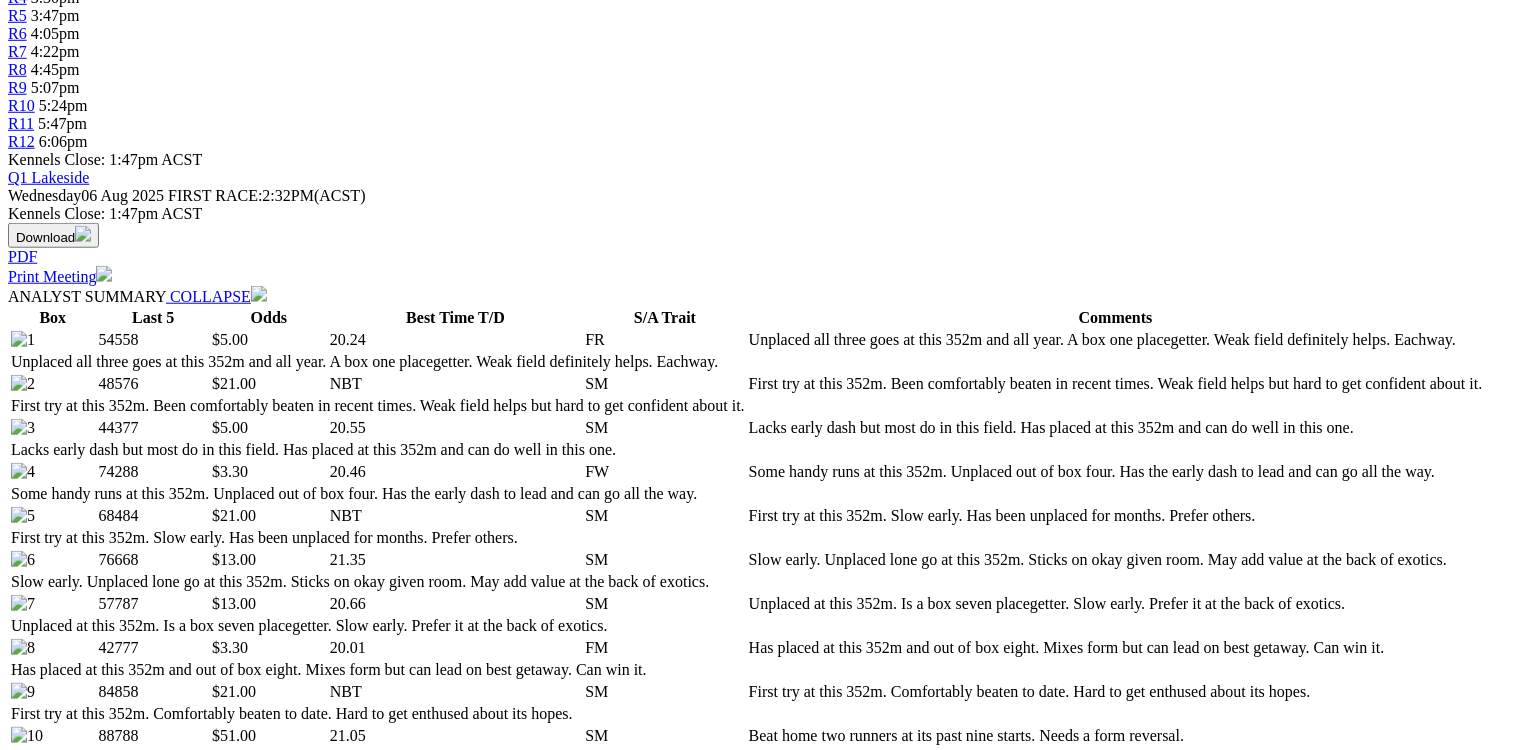 scroll, scrollTop: 960, scrollLeft: 0, axis: vertical 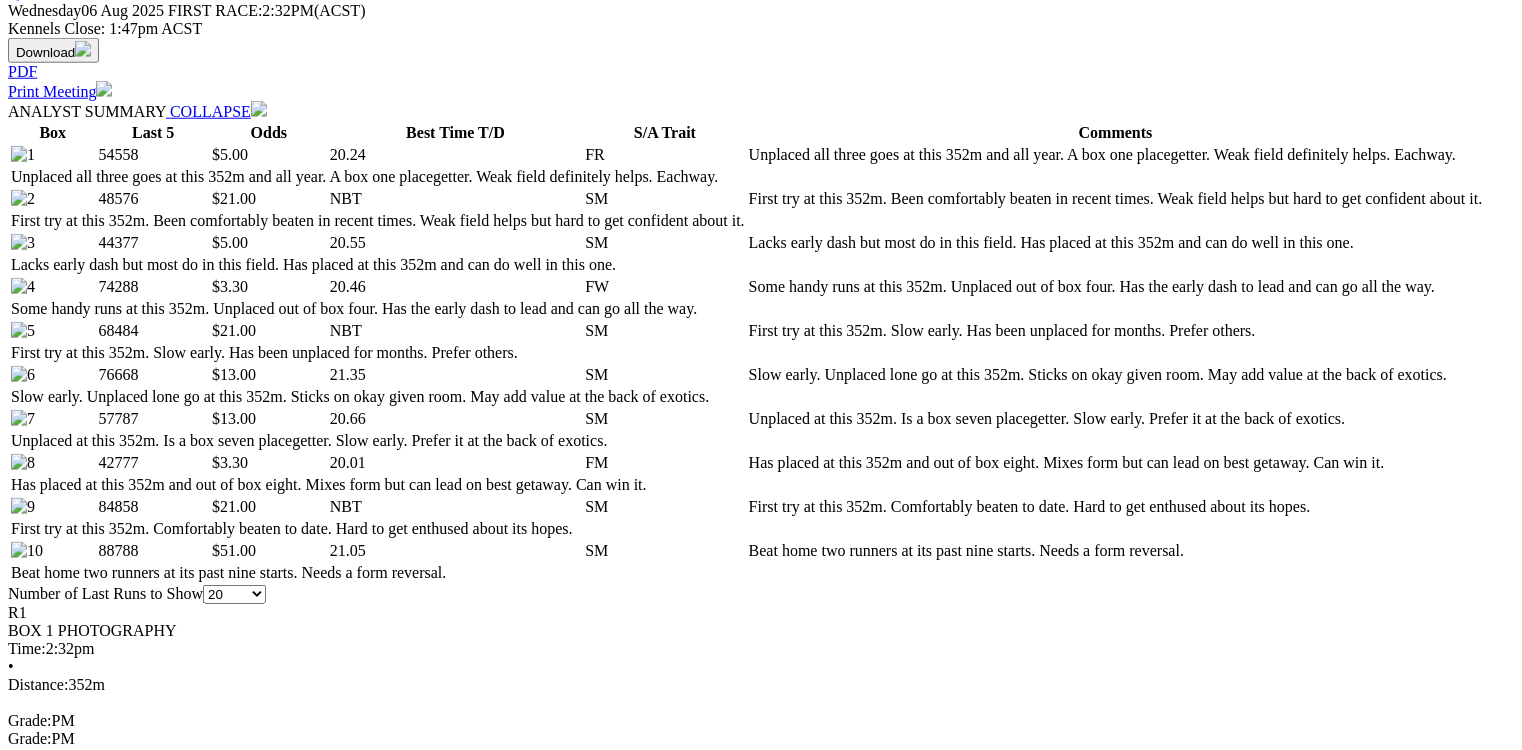 click on "COLLAPSE" at bounding box center [237, 1948] 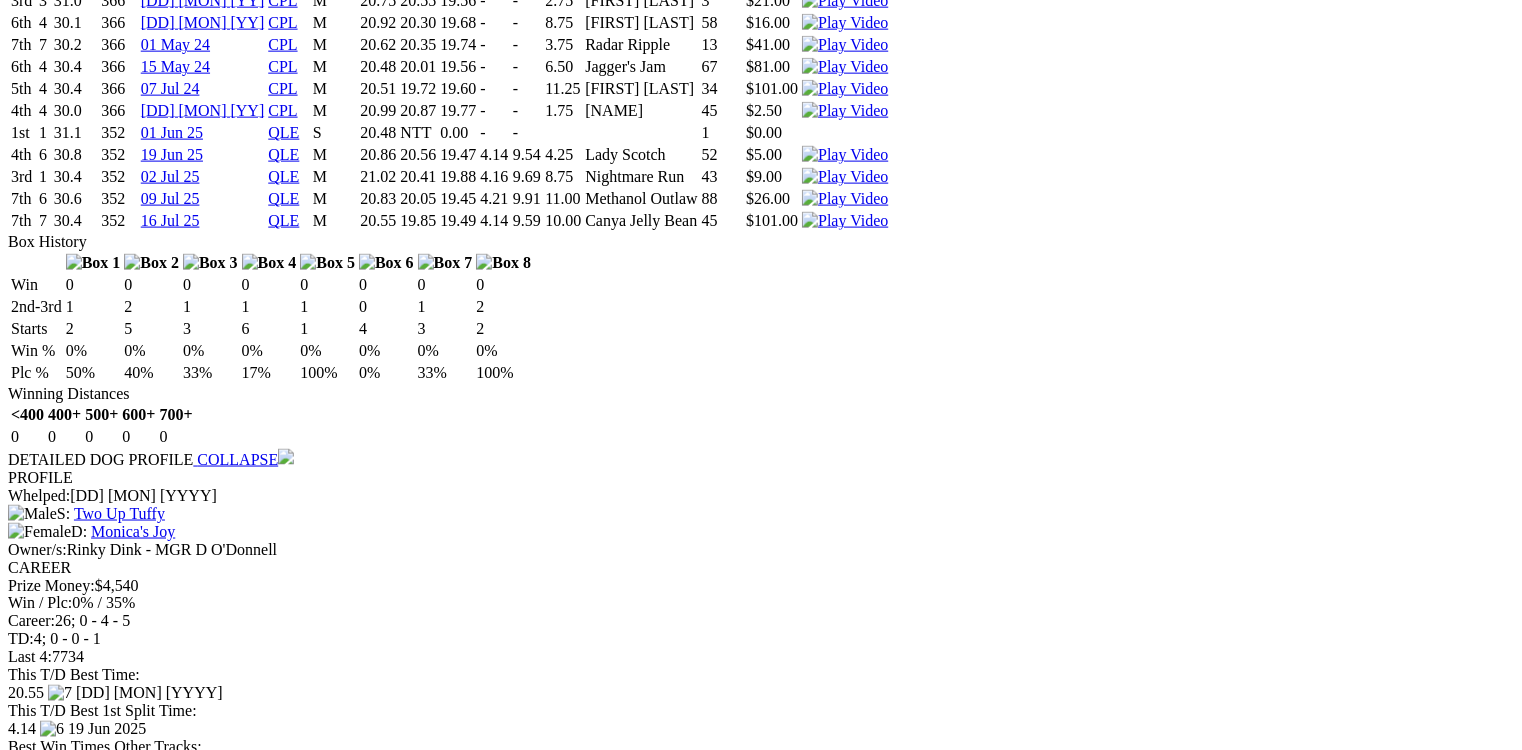 scroll, scrollTop: 5120, scrollLeft: 0, axis: vertical 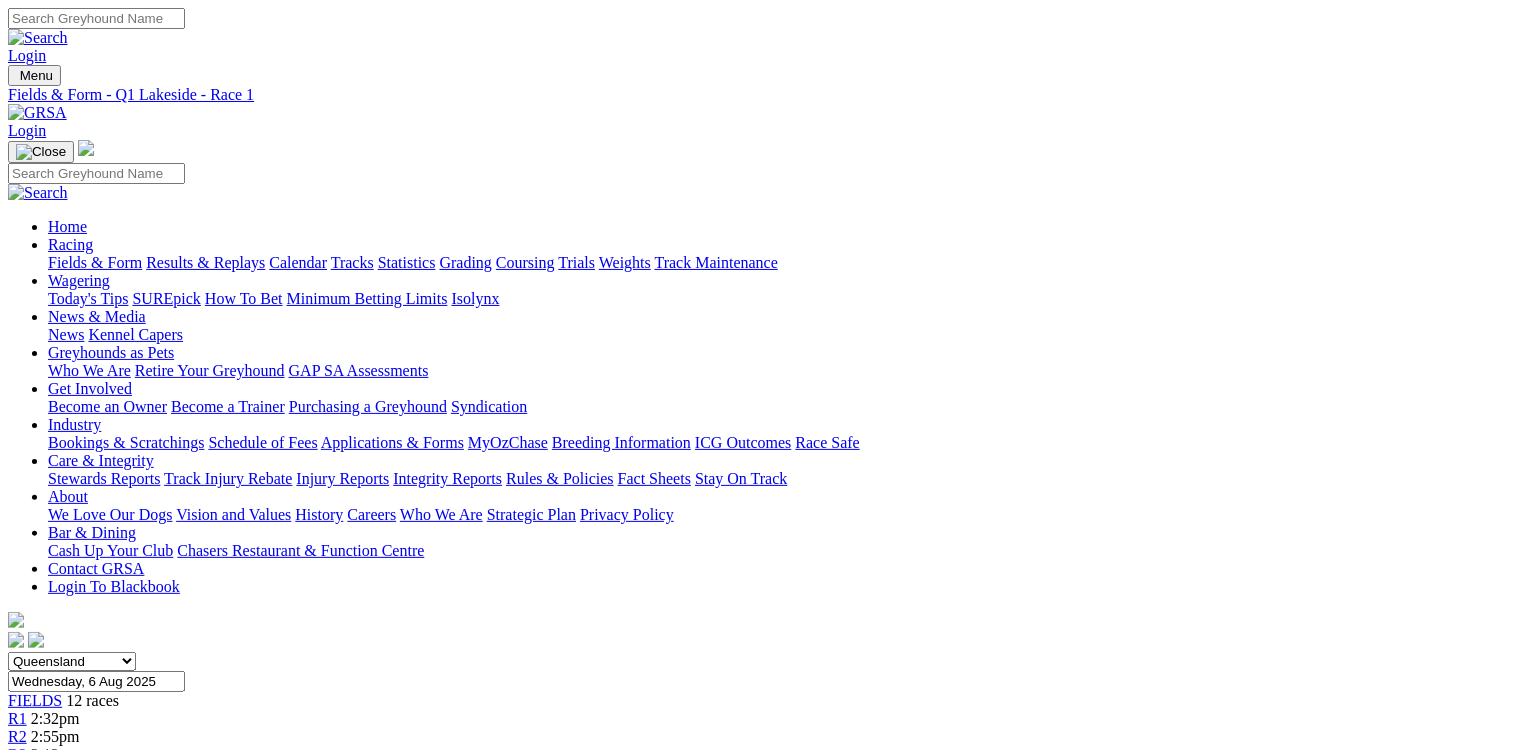 click on "2:55pm" at bounding box center [55, 736] 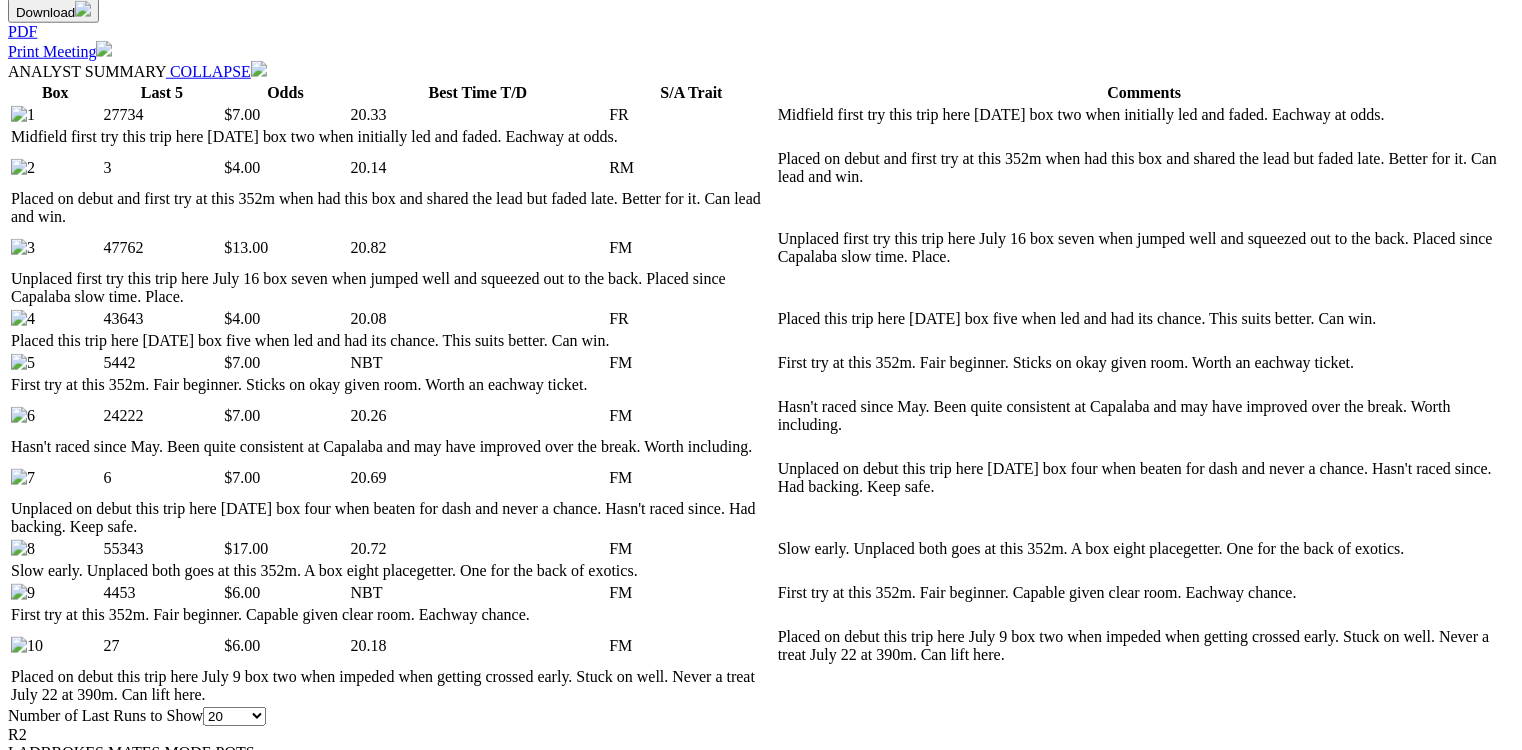 scroll, scrollTop: 1040, scrollLeft: 0, axis: vertical 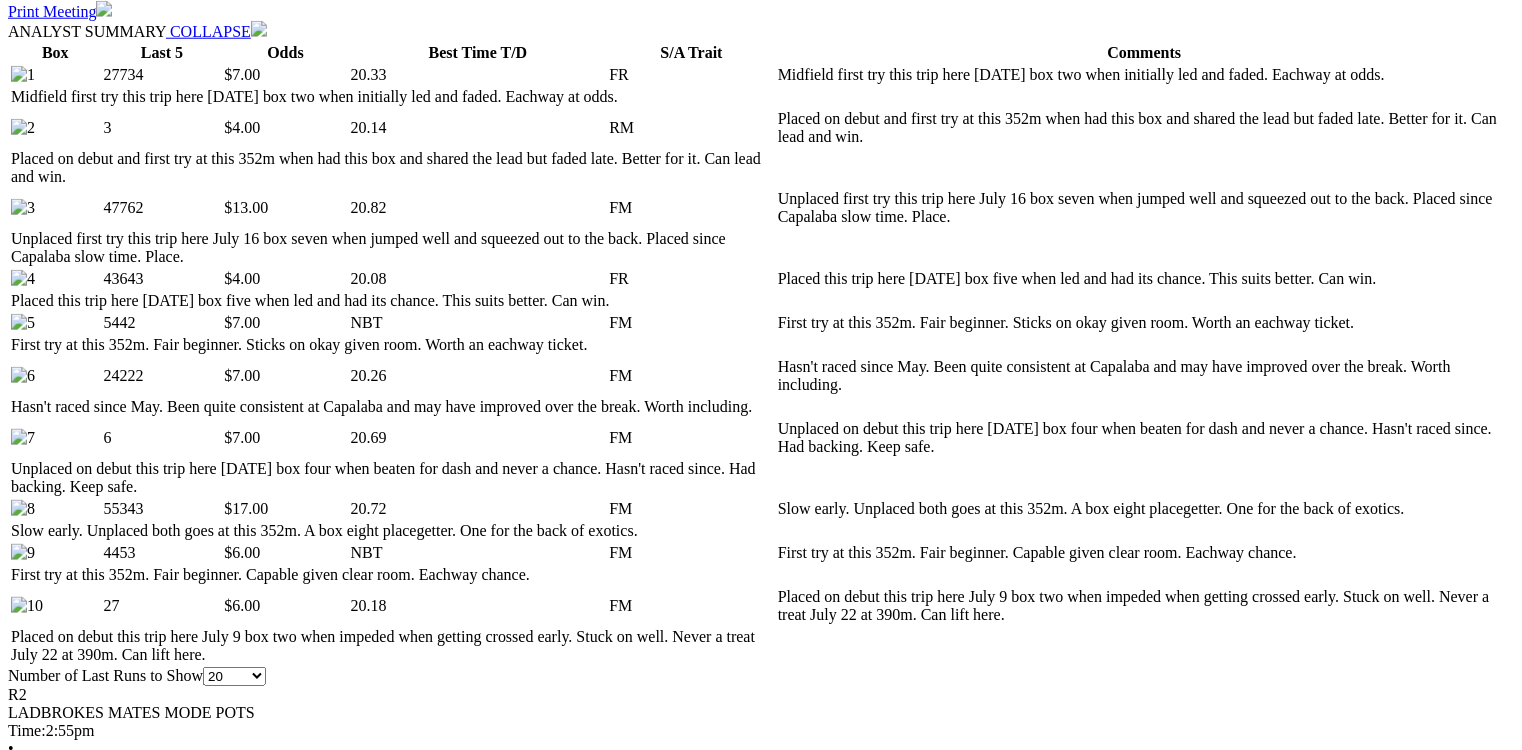 click on "COLLAPSE" at bounding box center (237, 2697) 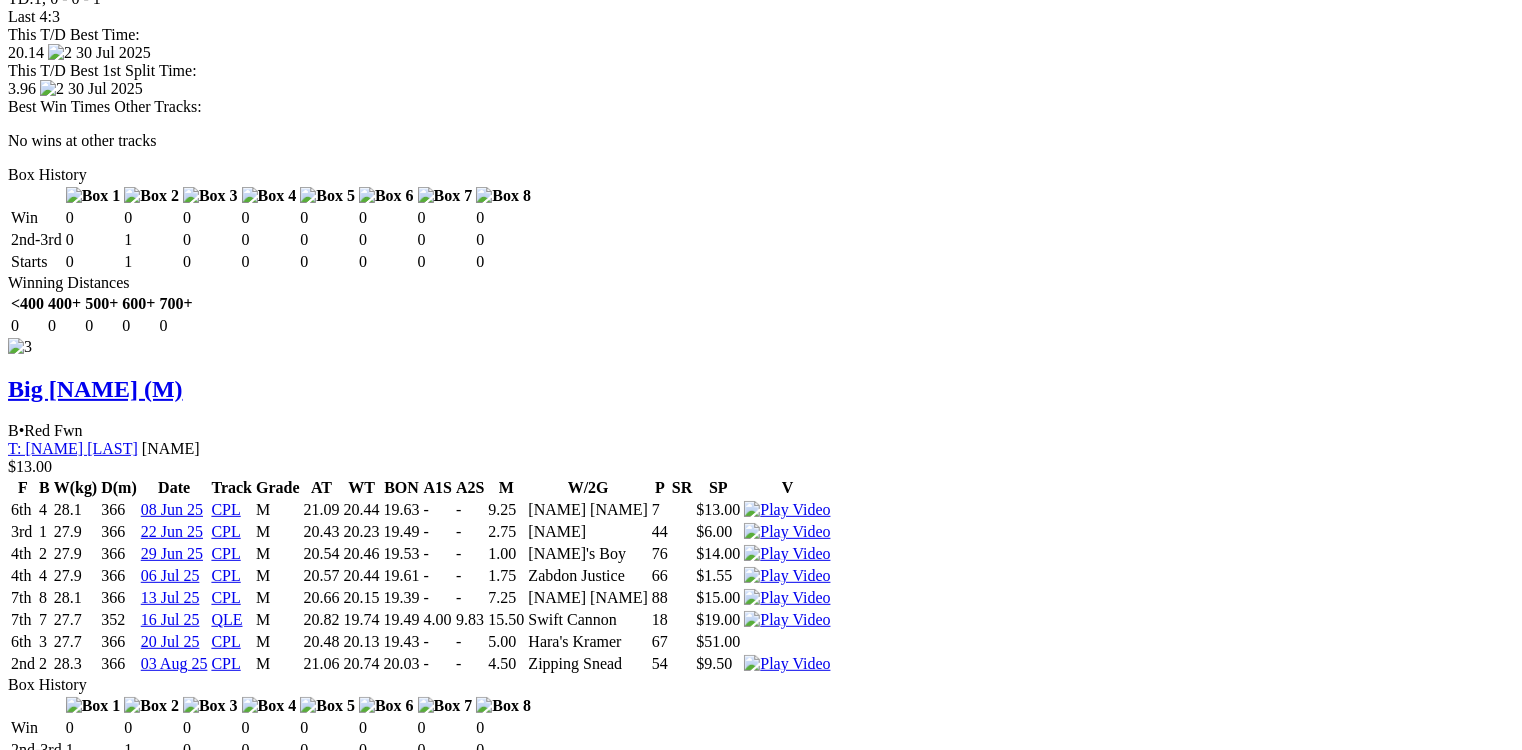 scroll, scrollTop: 3920, scrollLeft: 0, axis: vertical 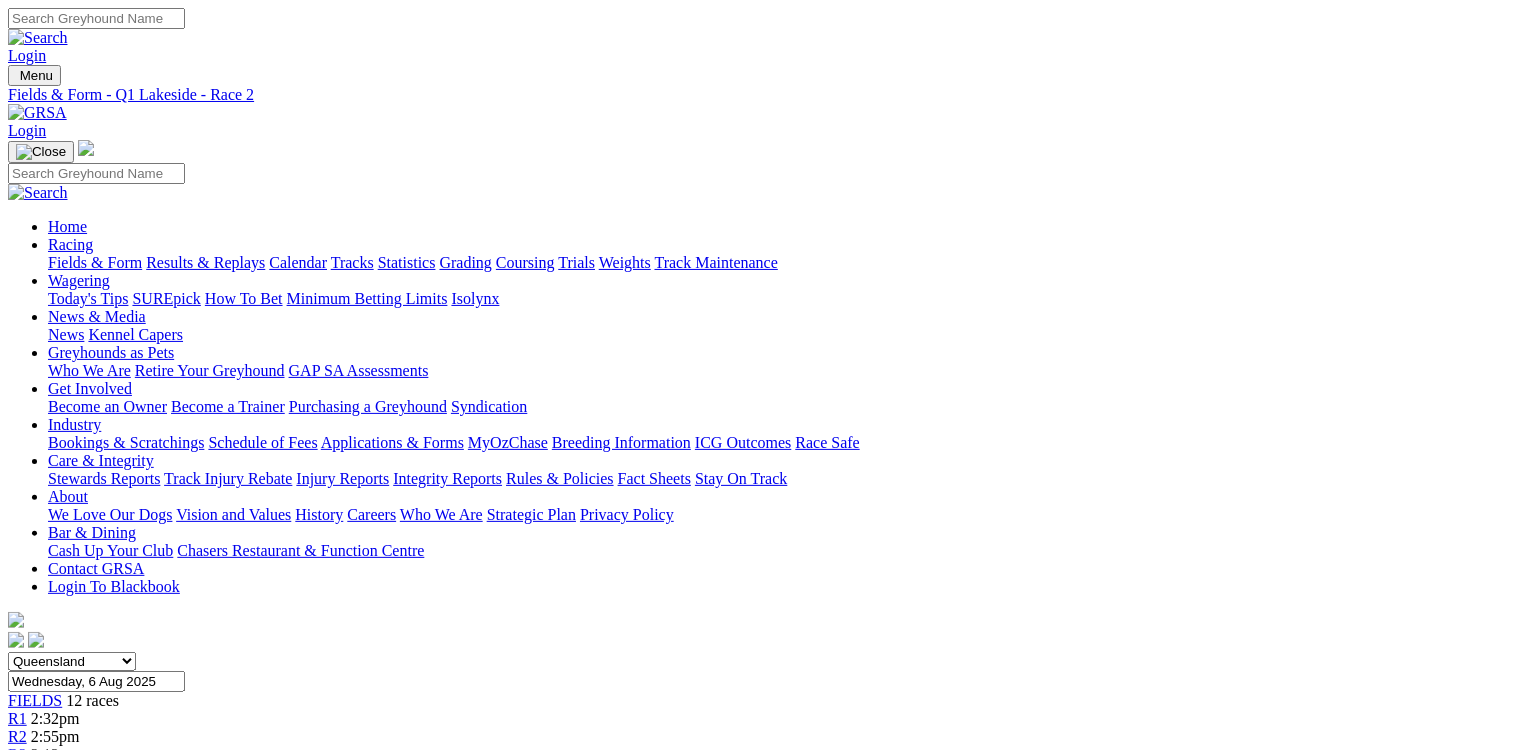 click on "R3" at bounding box center (17, 754) 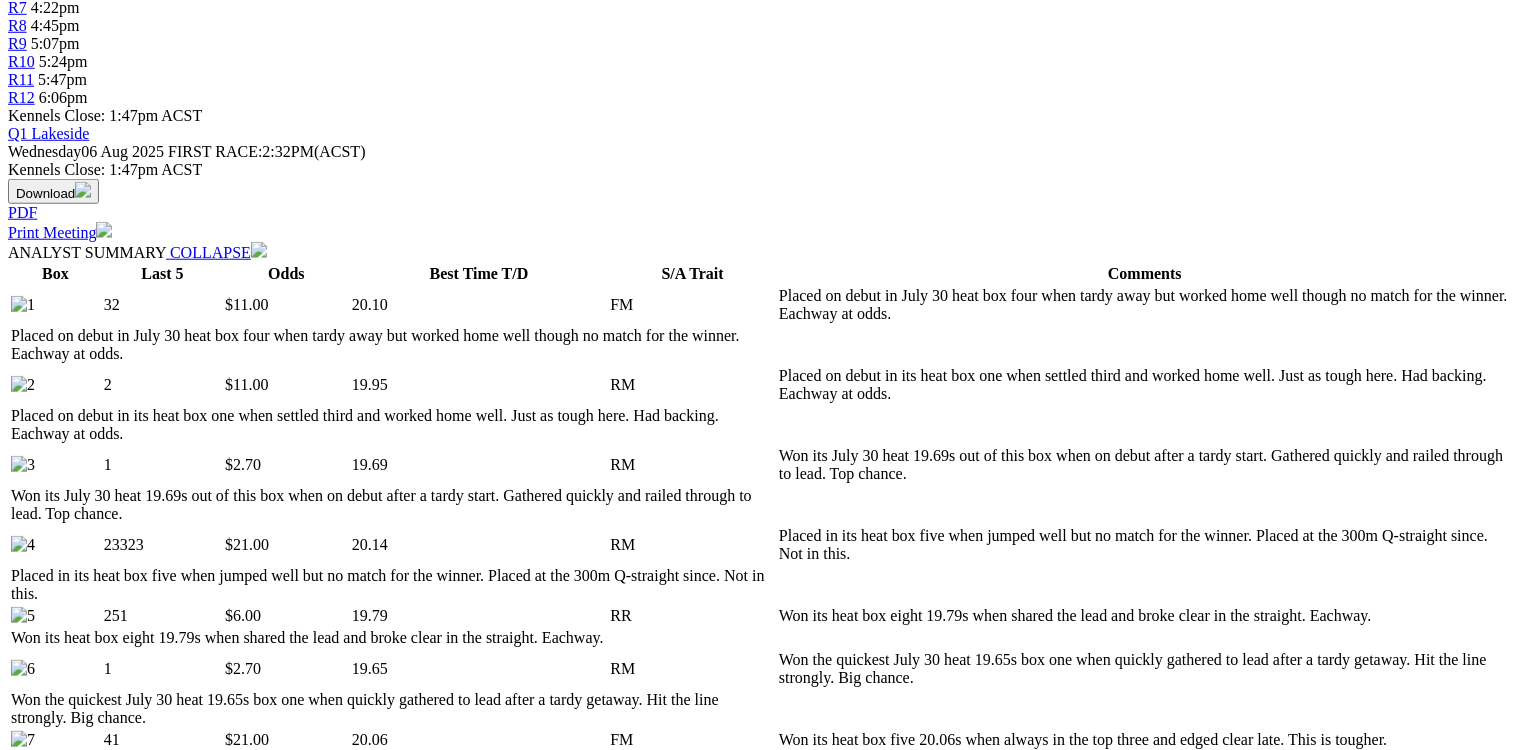 scroll, scrollTop: 880, scrollLeft: 0, axis: vertical 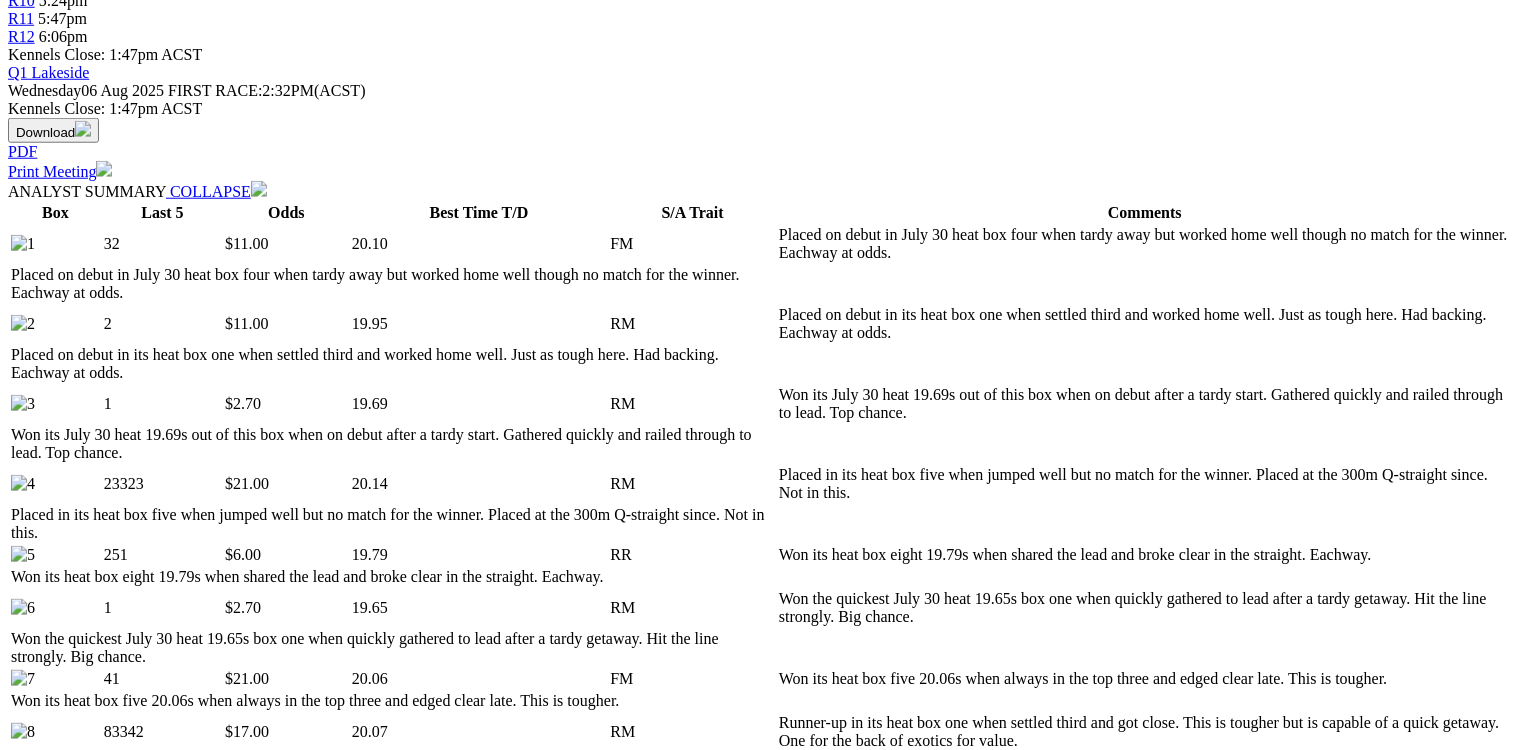 click on "COLLAPSE" at bounding box center (237, 1848) 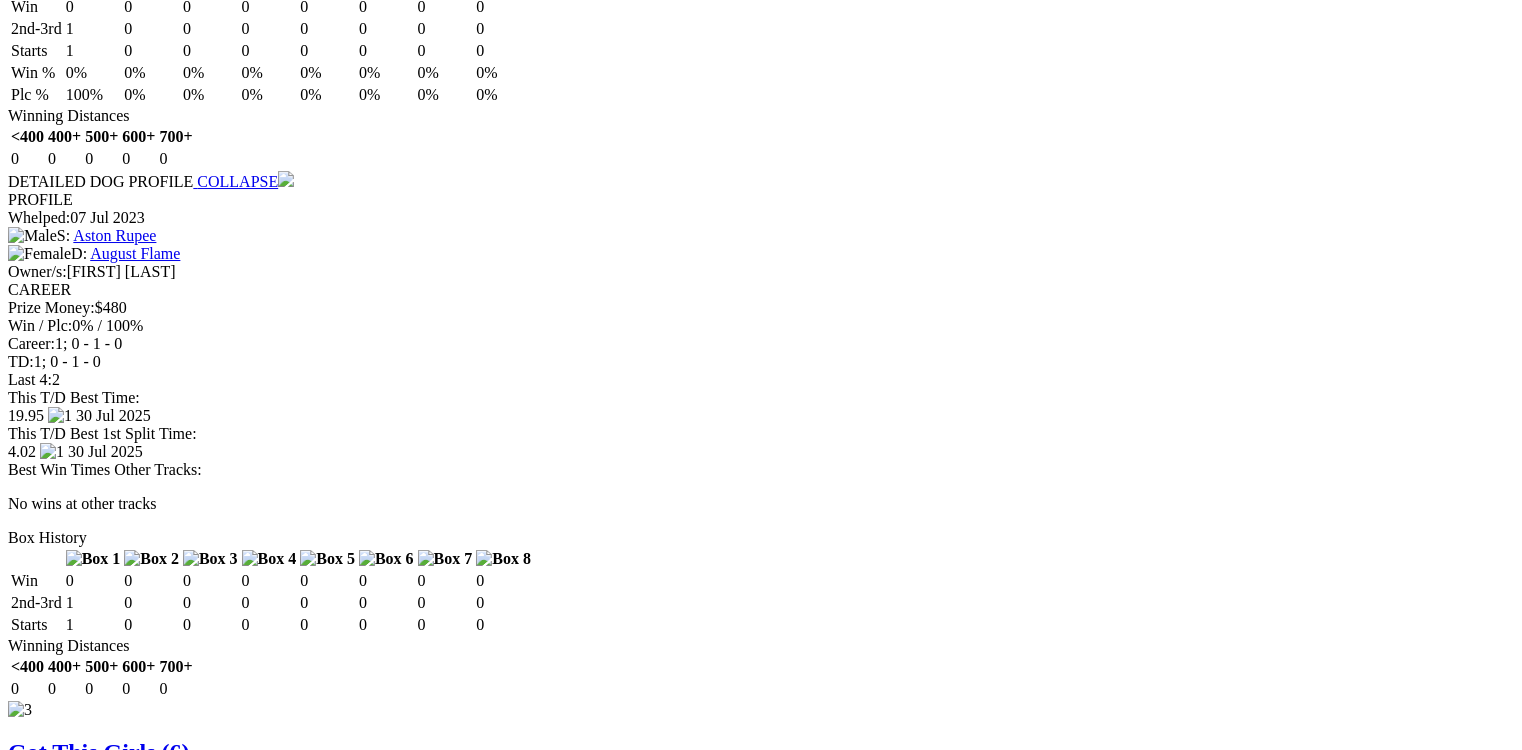 scroll, scrollTop: 3760, scrollLeft: 0, axis: vertical 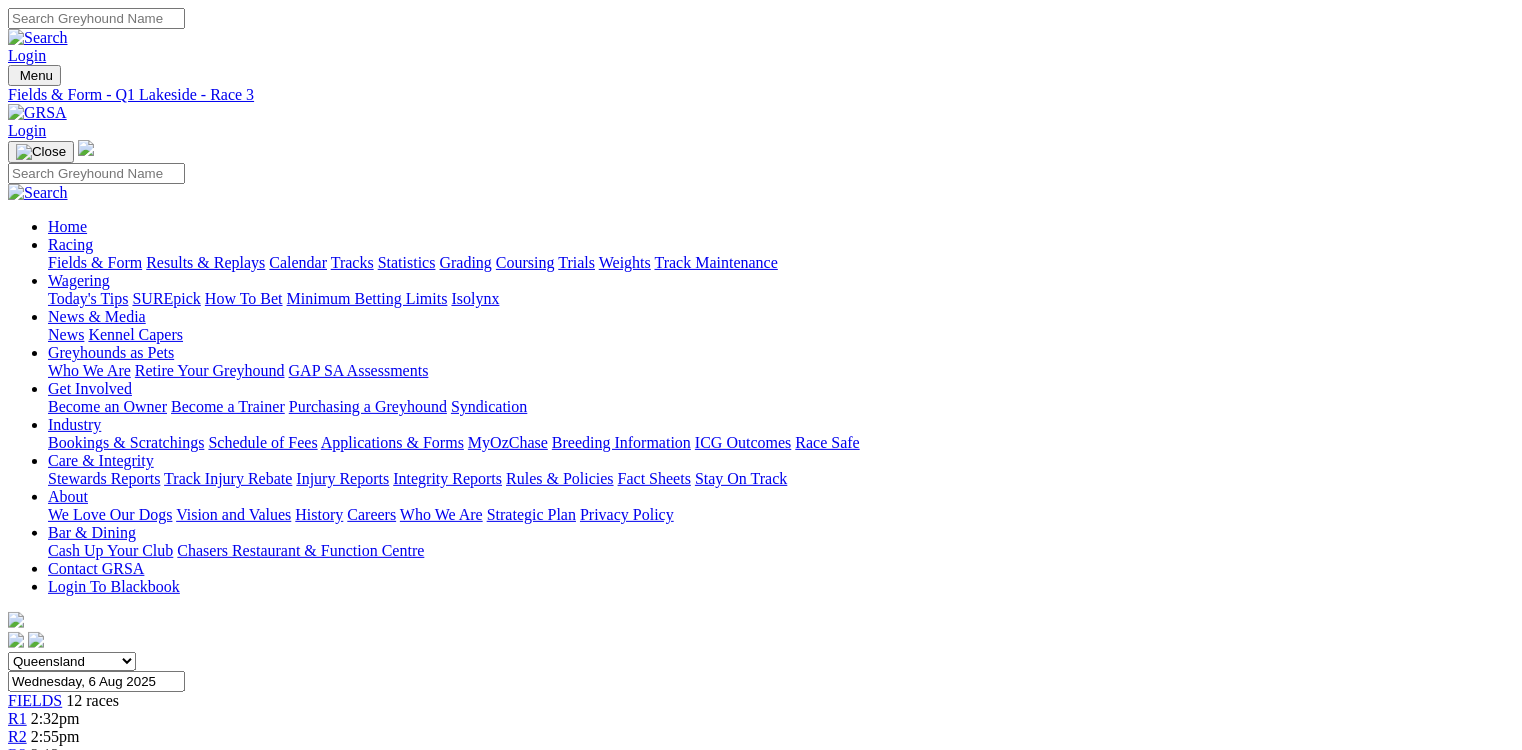 click on "3:30pm" at bounding box center [55, 772] 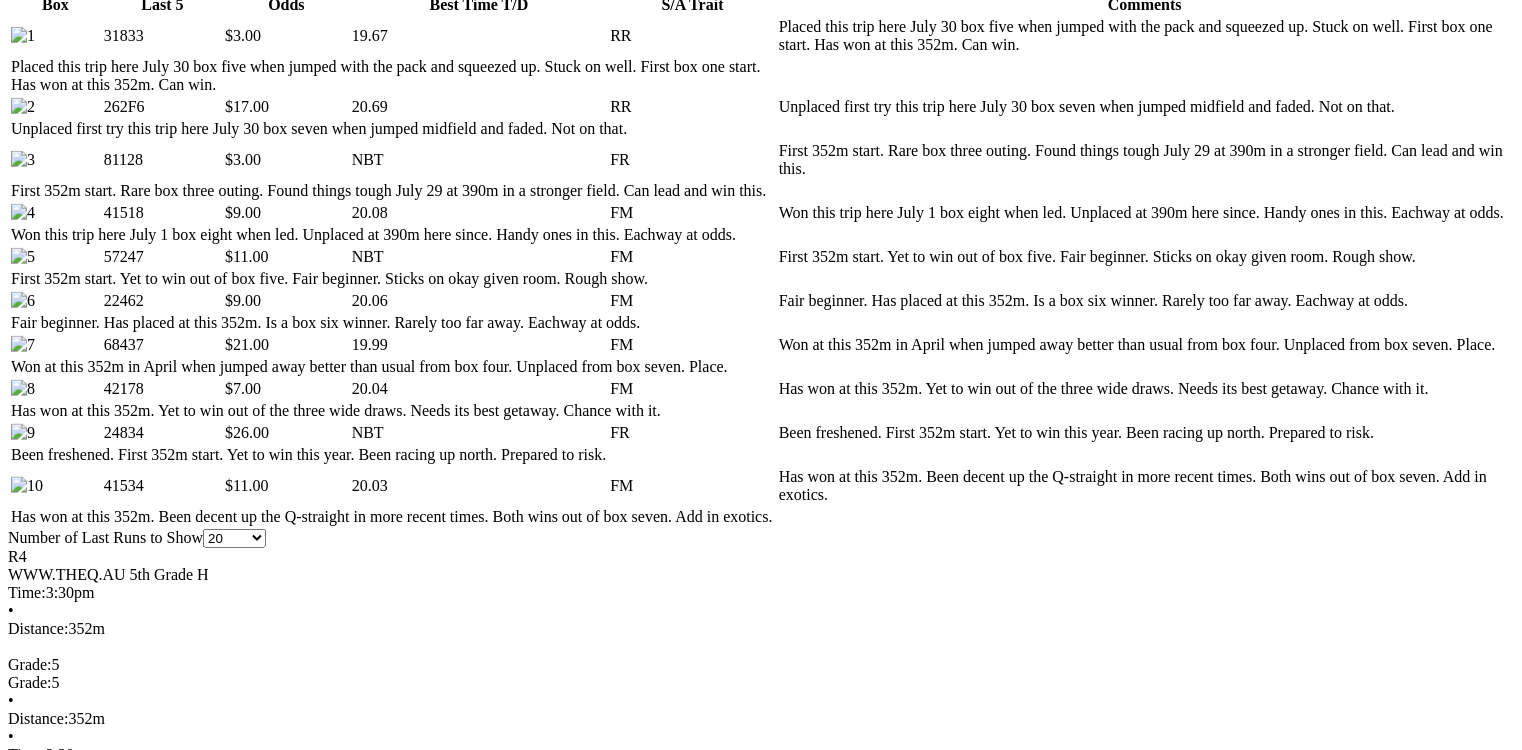 scroll, scrollTop: 1120, scrollLeft: 0, axis: vertical 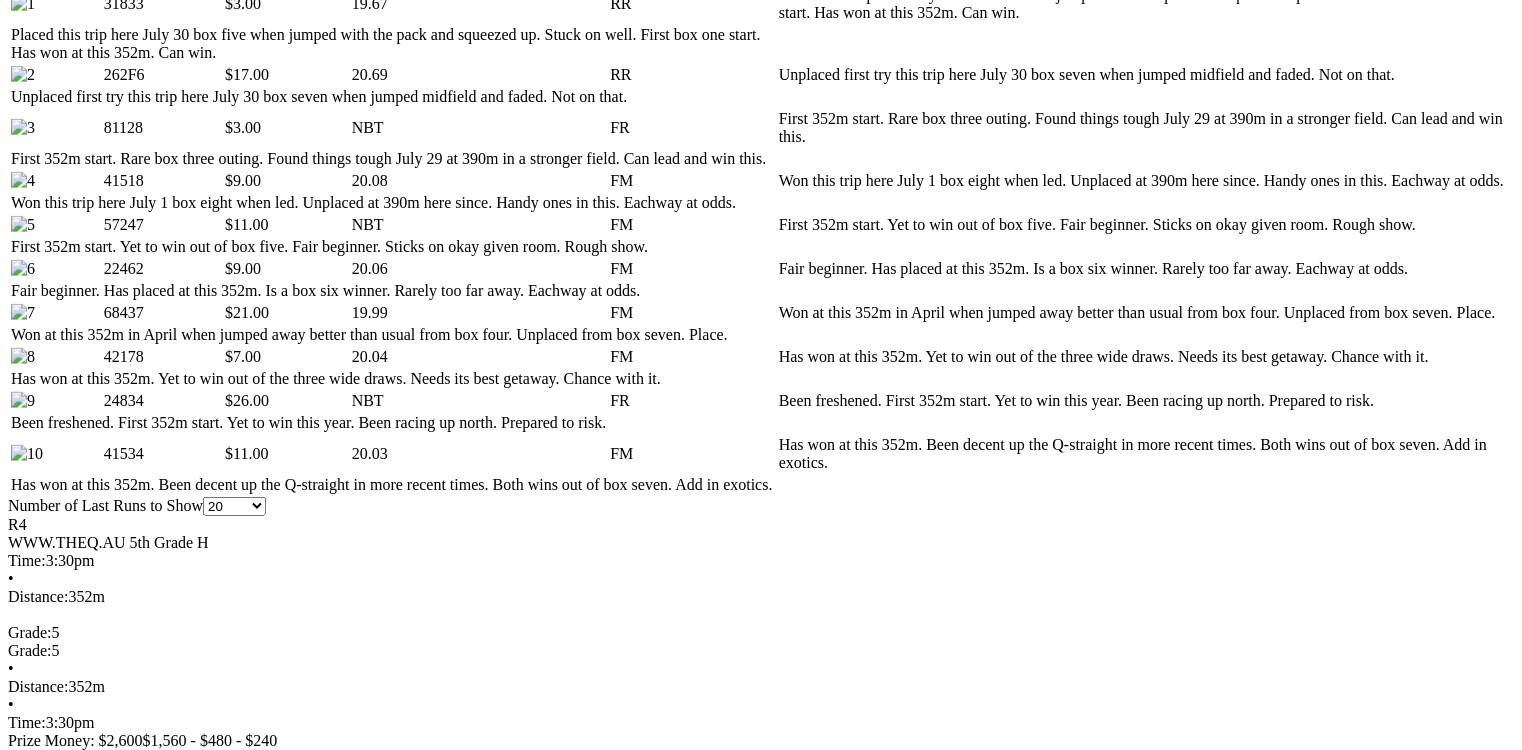 click on "COLLAPSE" at bounding box center (237, 1842) 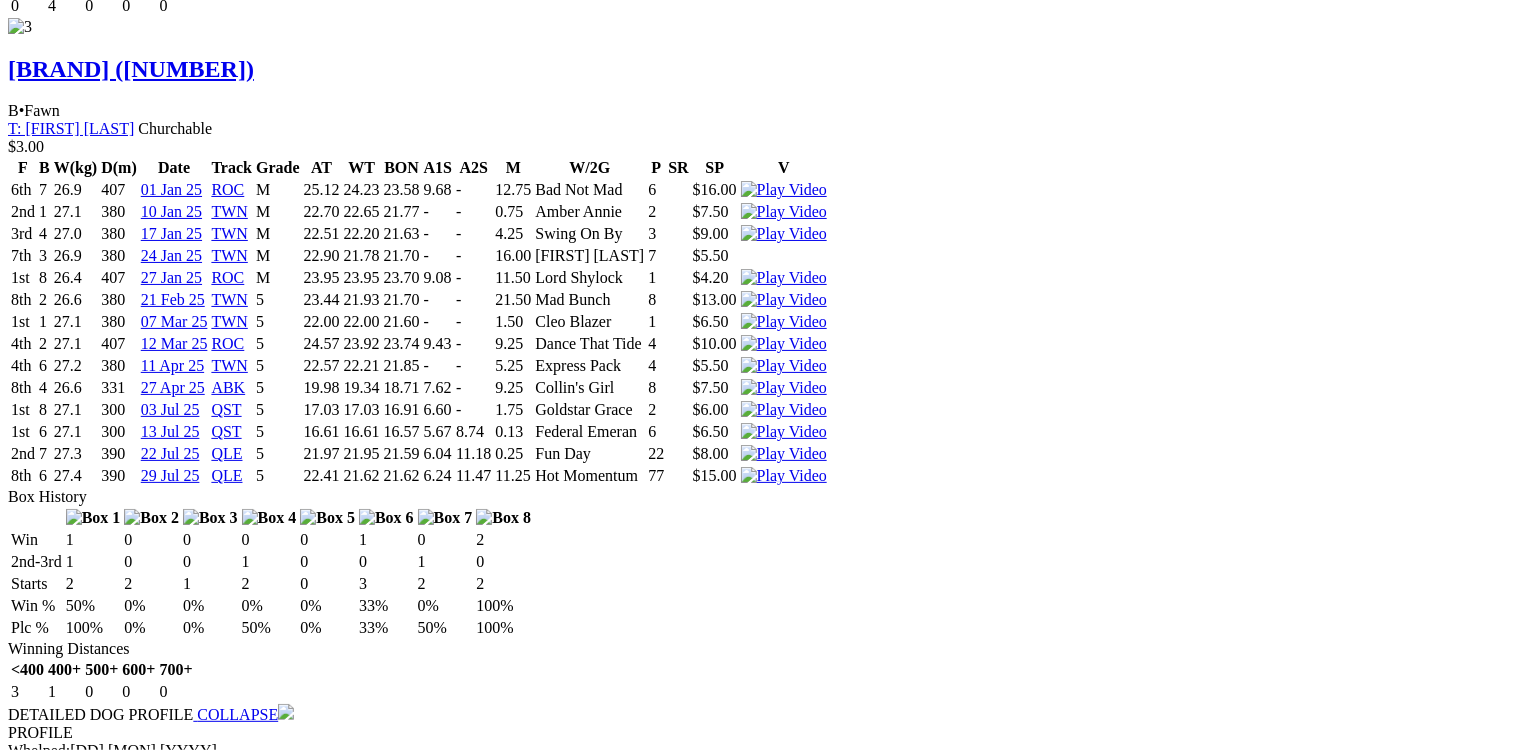 scroll, scrollTop: 4800, scrollLeft: 0, axis: vertical 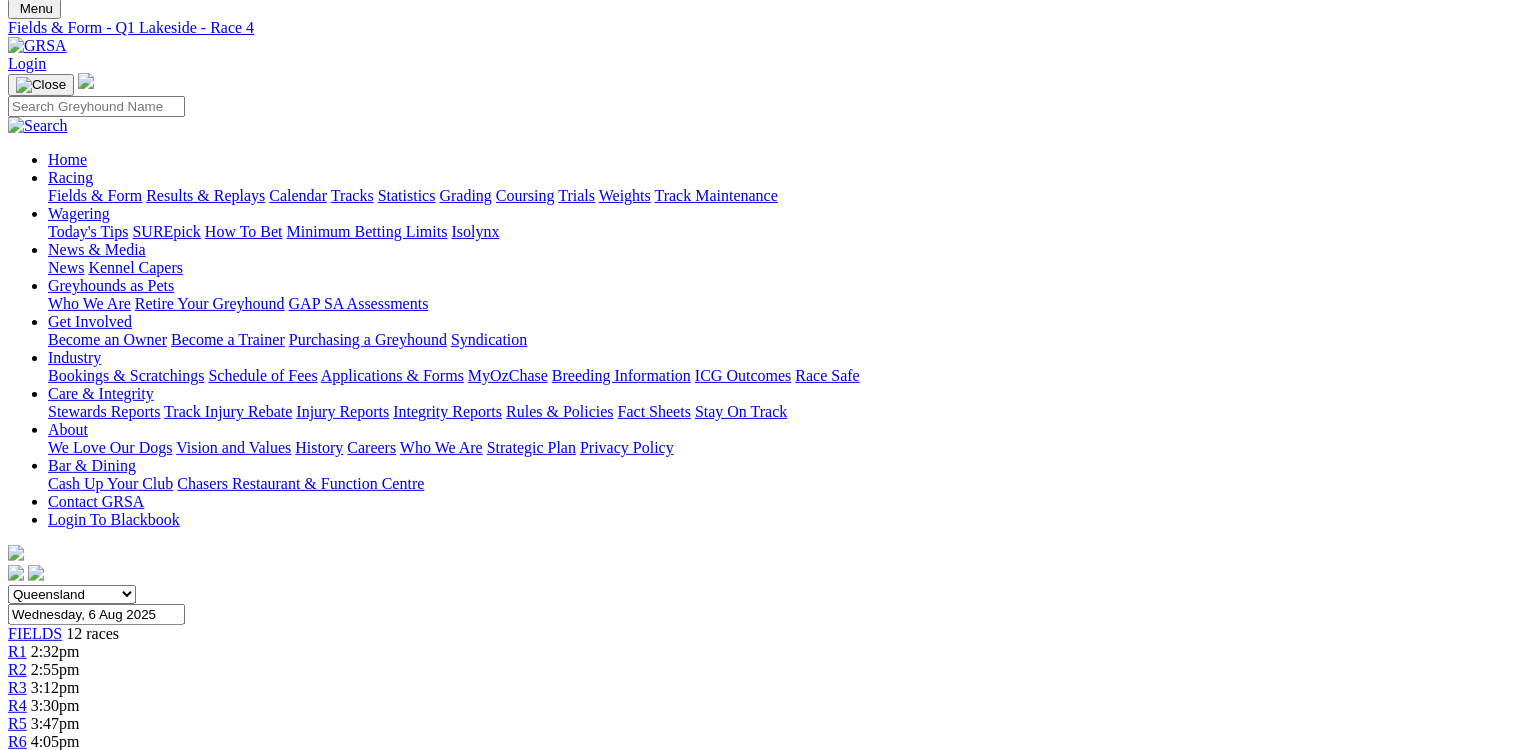 click on "3:47pm" at bounding box center [55, 723] 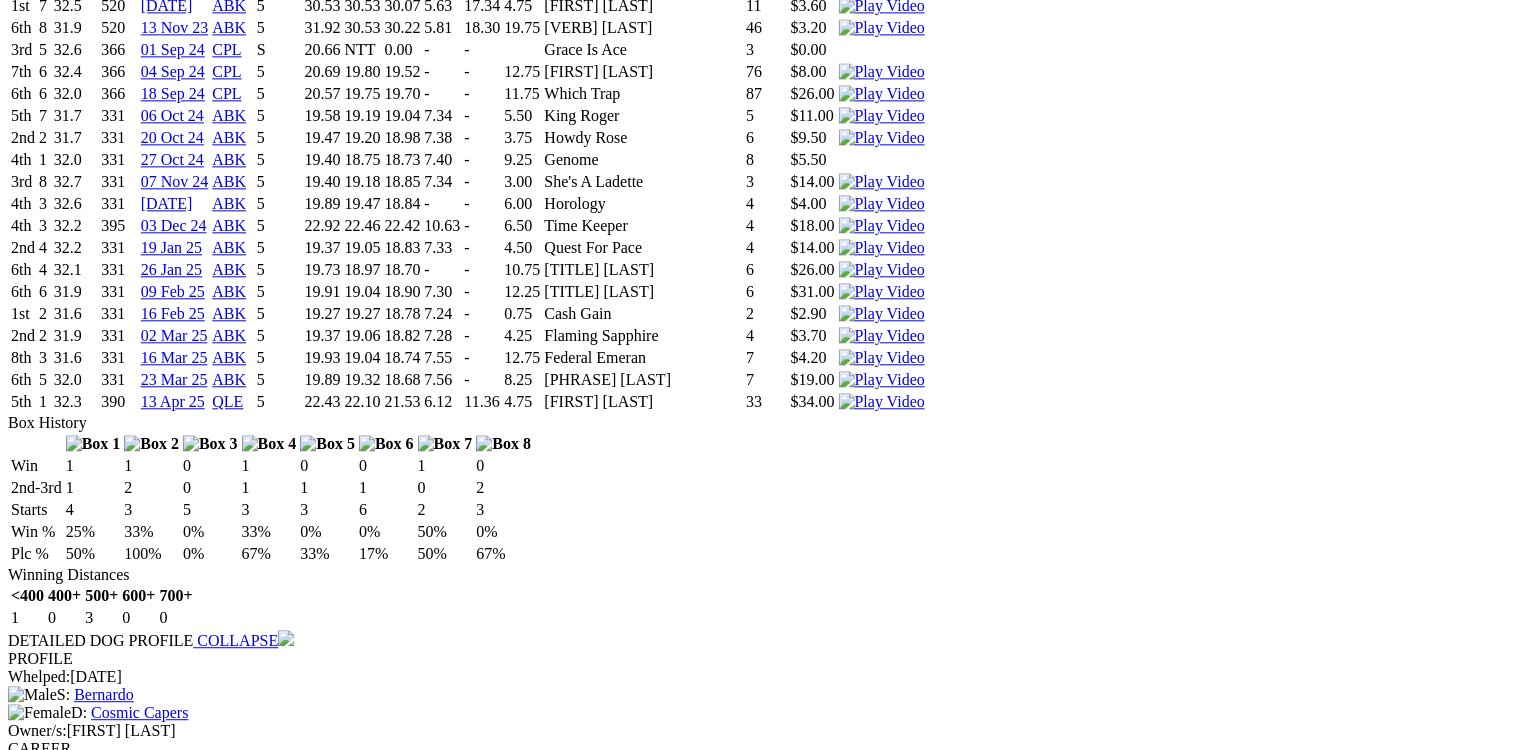 scroll, scrollTop: 2160, scrollLeft: 0, axis: vertical 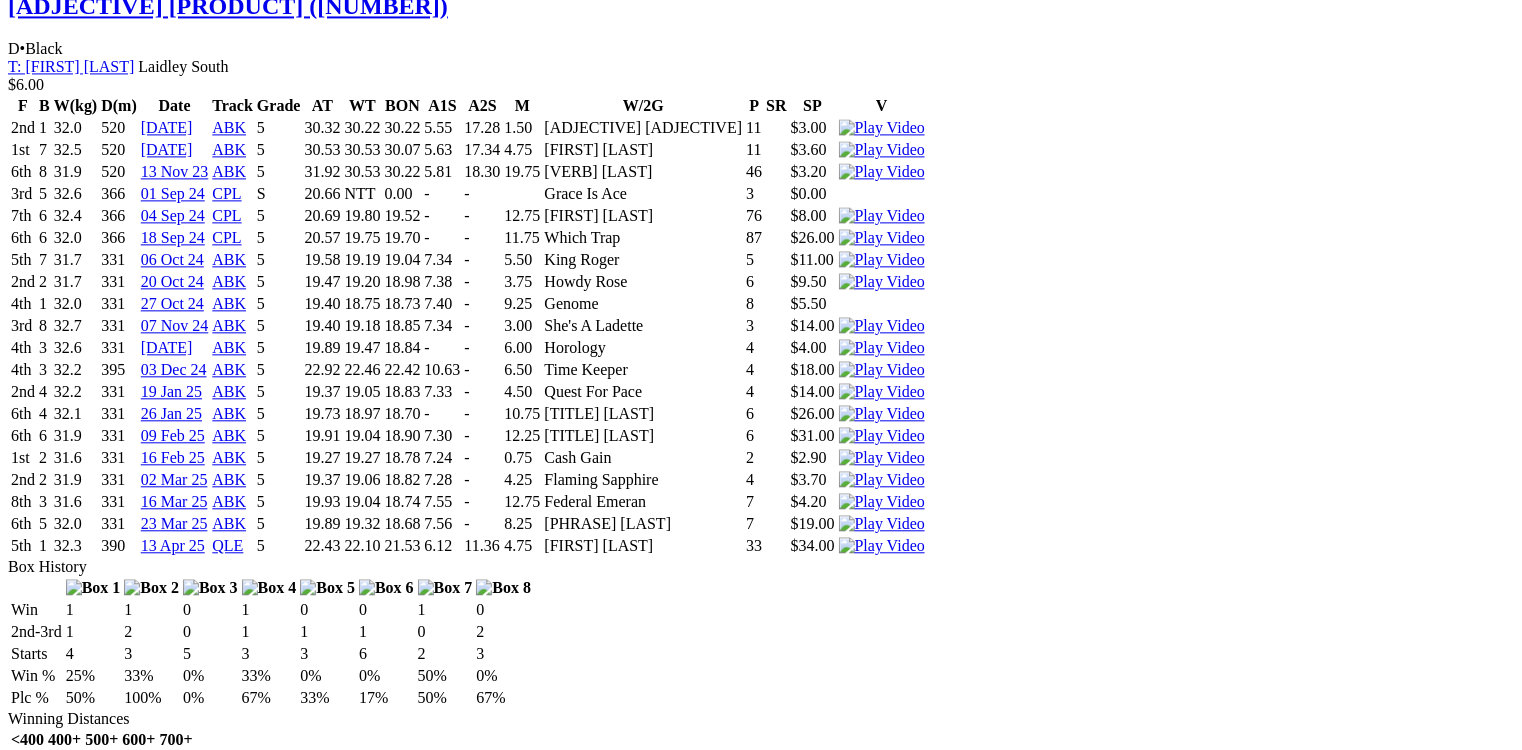 click on "COLLAPSE" at bounding box center [237, 3453] 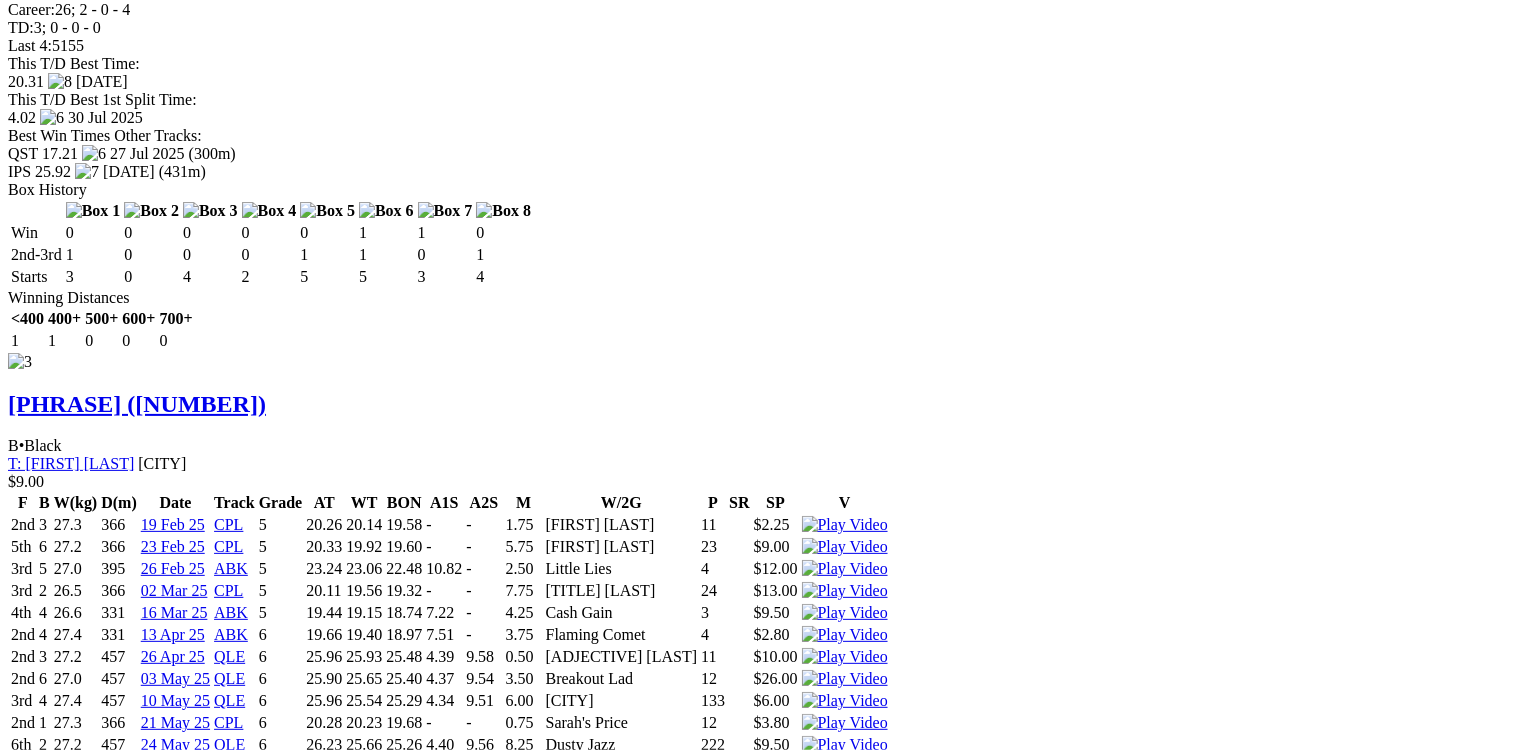 scroll, scrollTop: 4461, scrollLeft: 0, axis: vertical 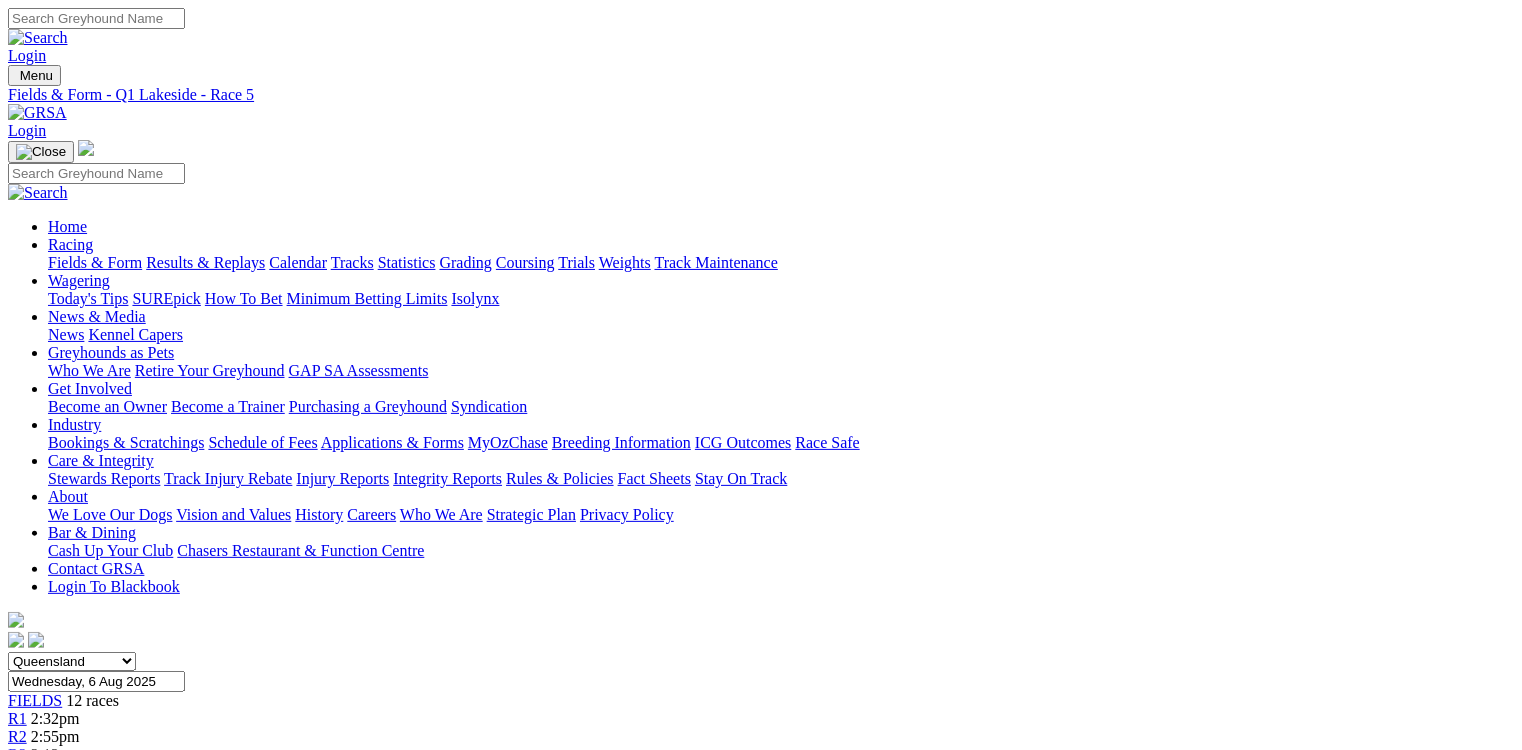 click on "R6
4:05pm" at bounding box center (761, 809) 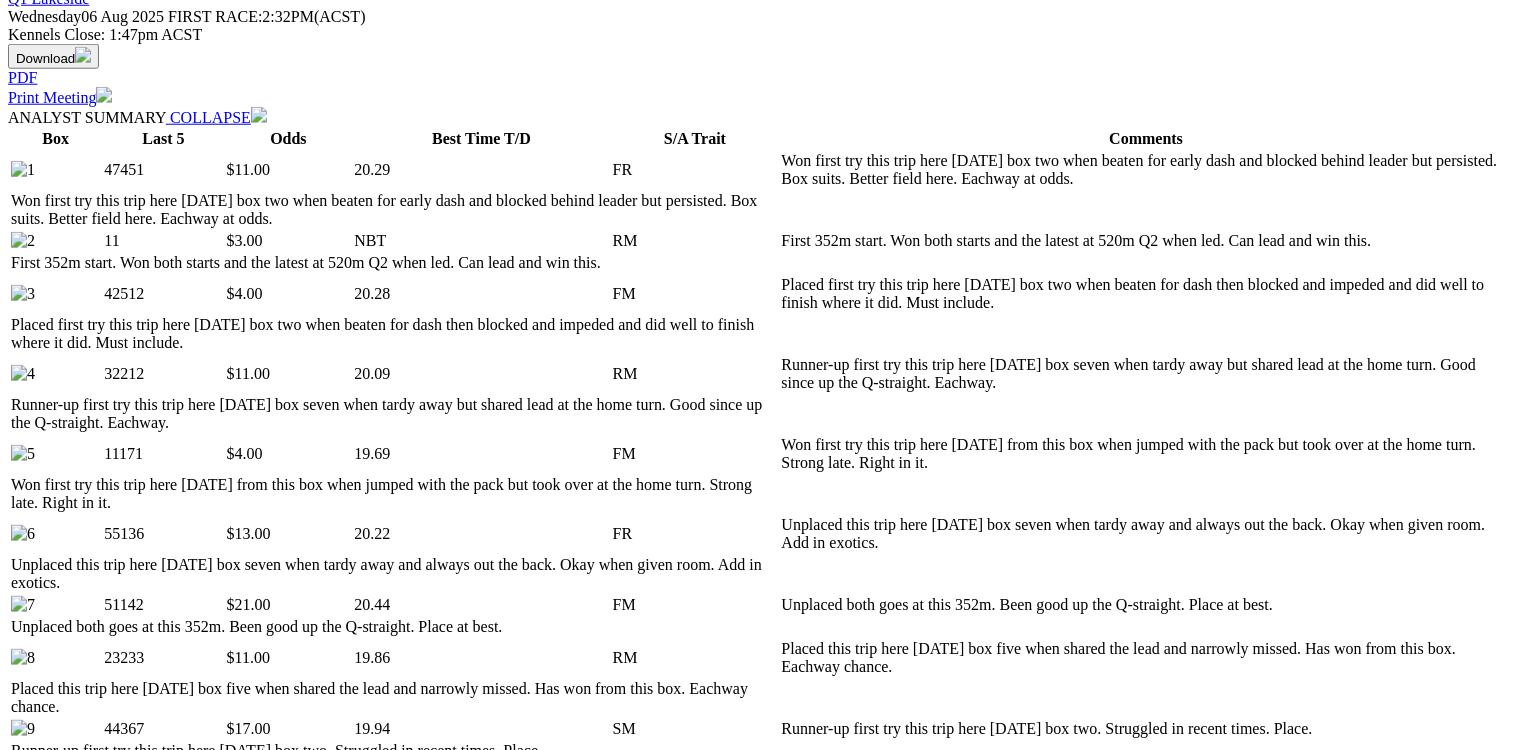scroll, scrollTop: 1040, scrollLeft: 0, axis: vertical 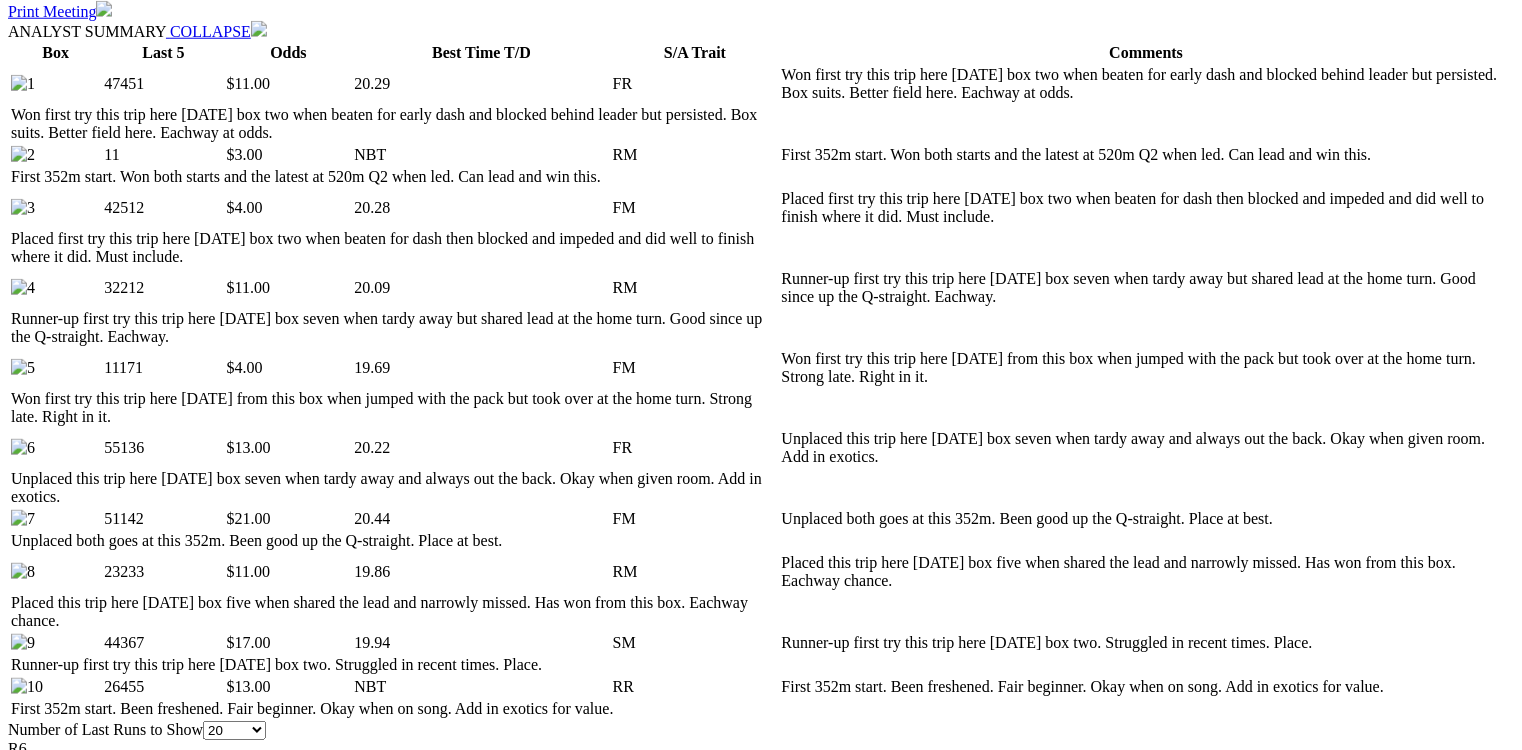 click on "COLLAPSE" at bounding box center (237, 2084) 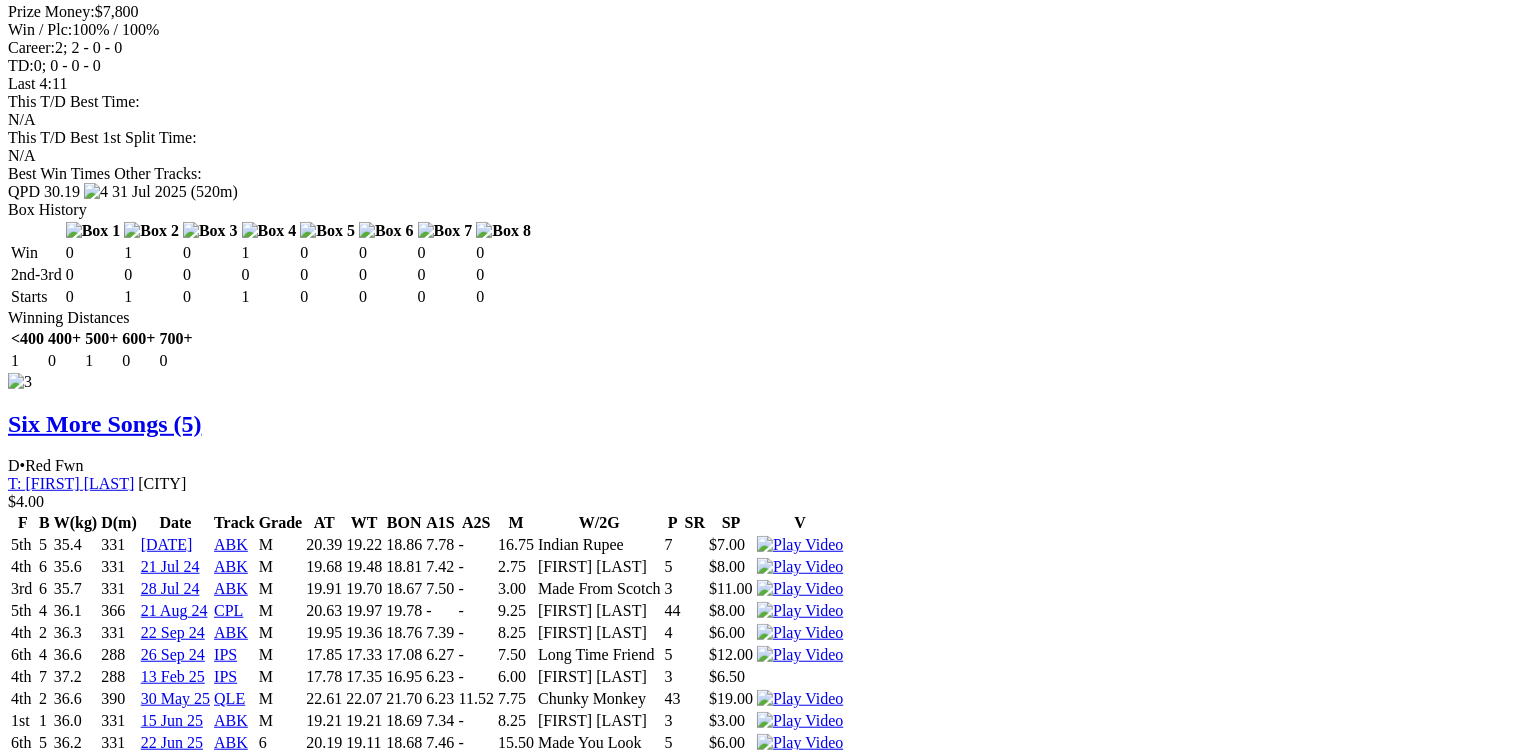 scroll, scrollTop: 4480, scrollLeft: 0, axis: vertical 